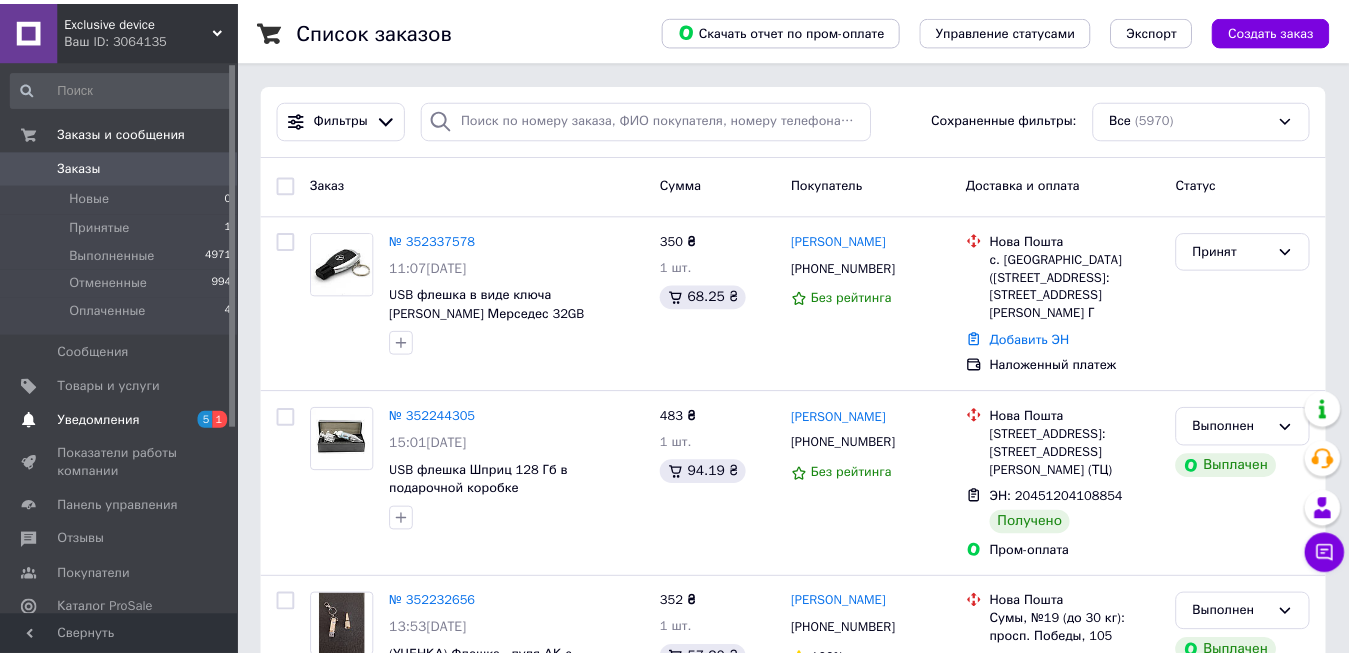 scroll, scrollTop: 0, scrollLeft: 0, axis: both 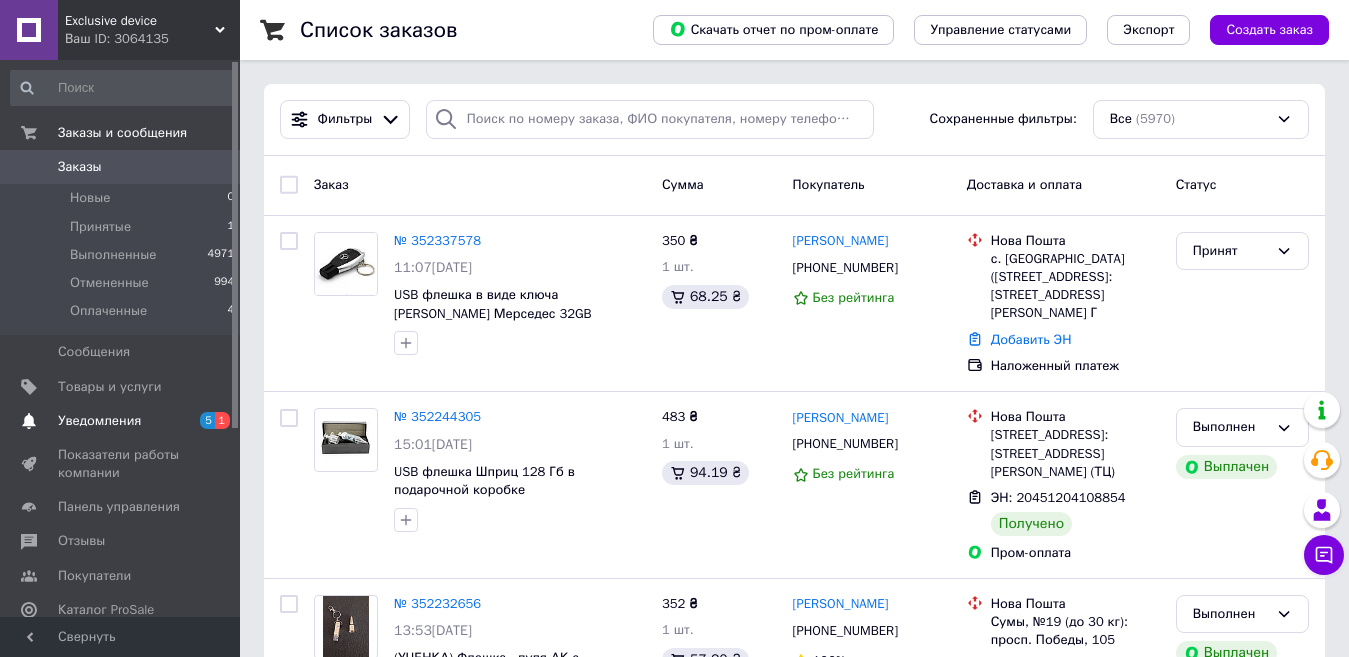 click on "Уведомления" at bounding box center (99, 421) 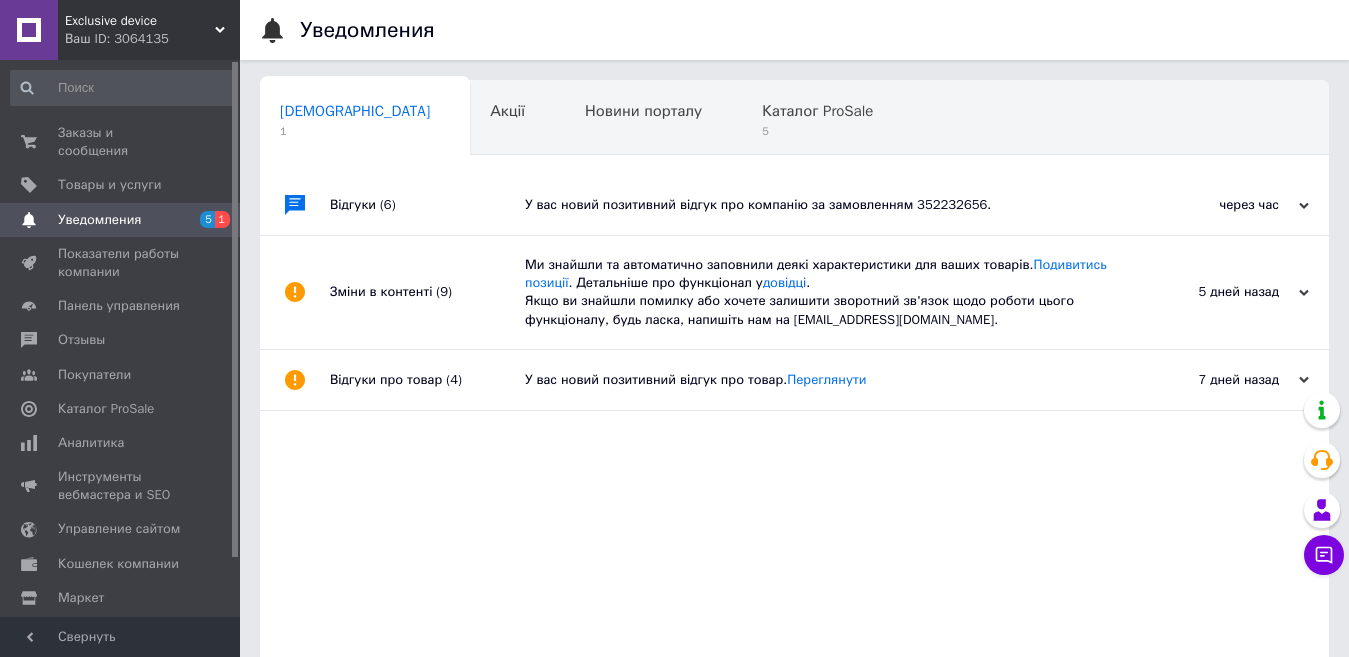 click on "У вас новий позитивний відгук про компанію за замовленням 352232656." at bounding box center (817, 205) 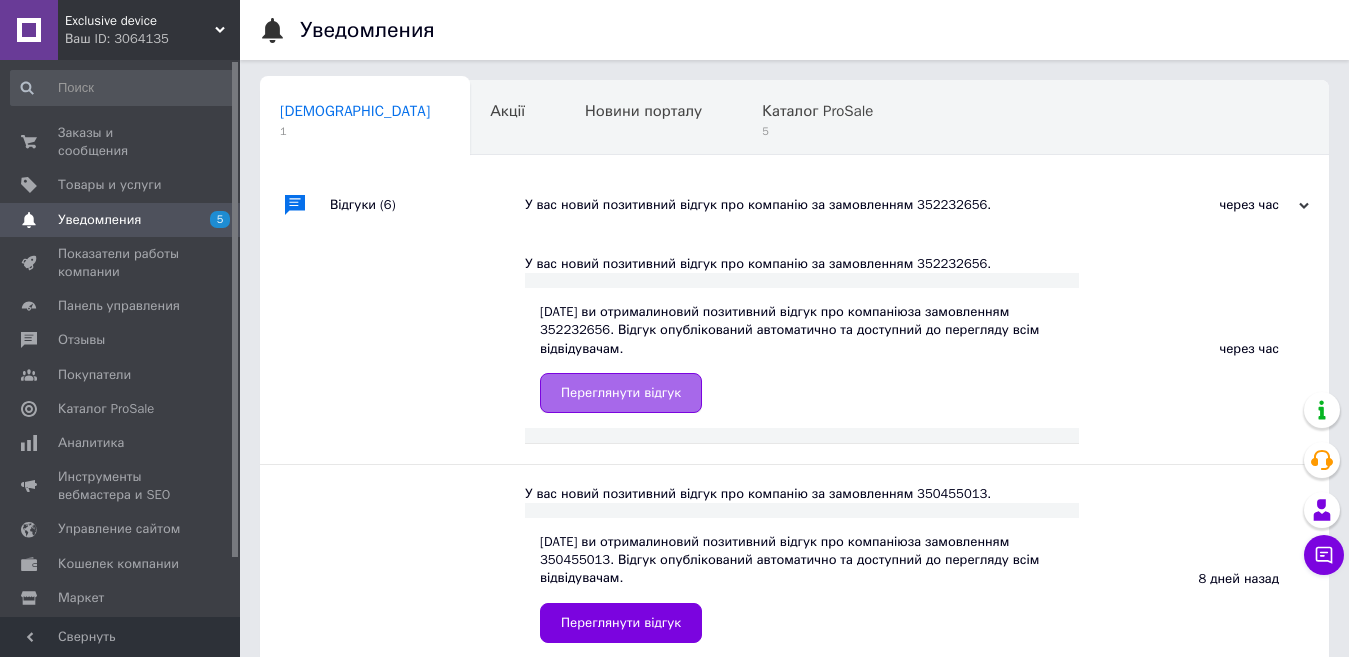 click on "Переглянути відгук" at bounding box center (621, 393) 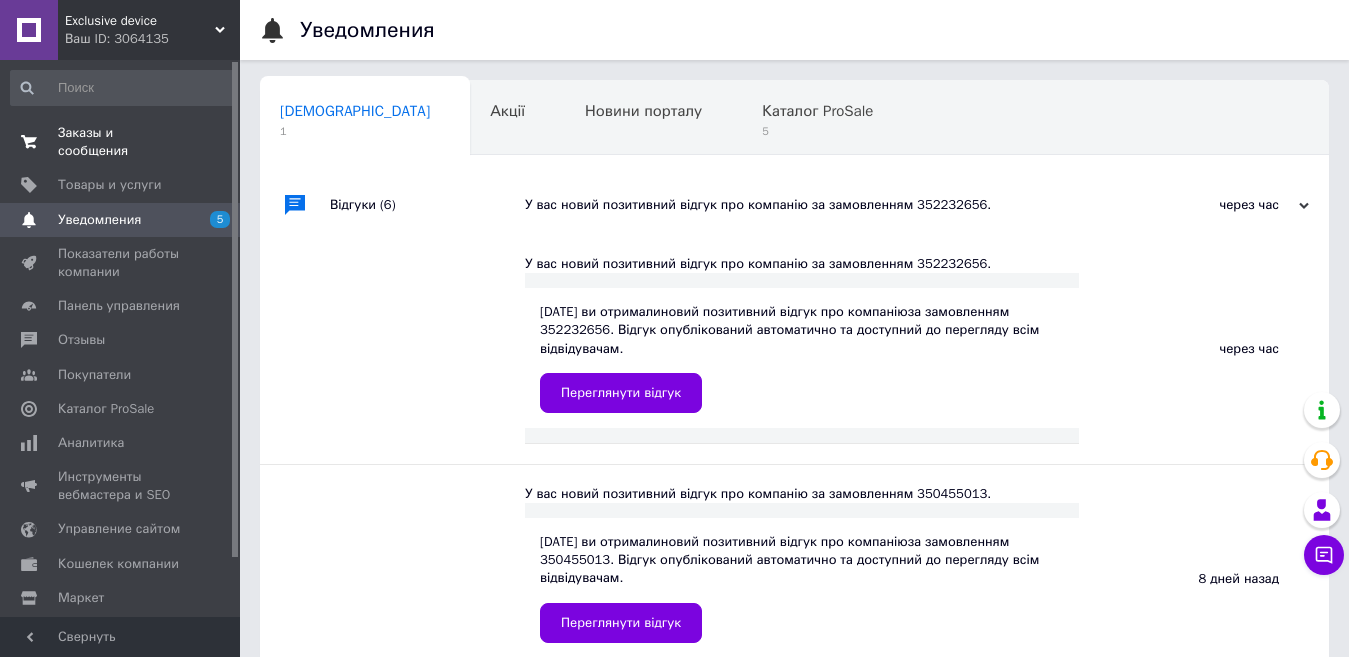 click on "Заказы и сообщения" at bounding box center (121, 142) 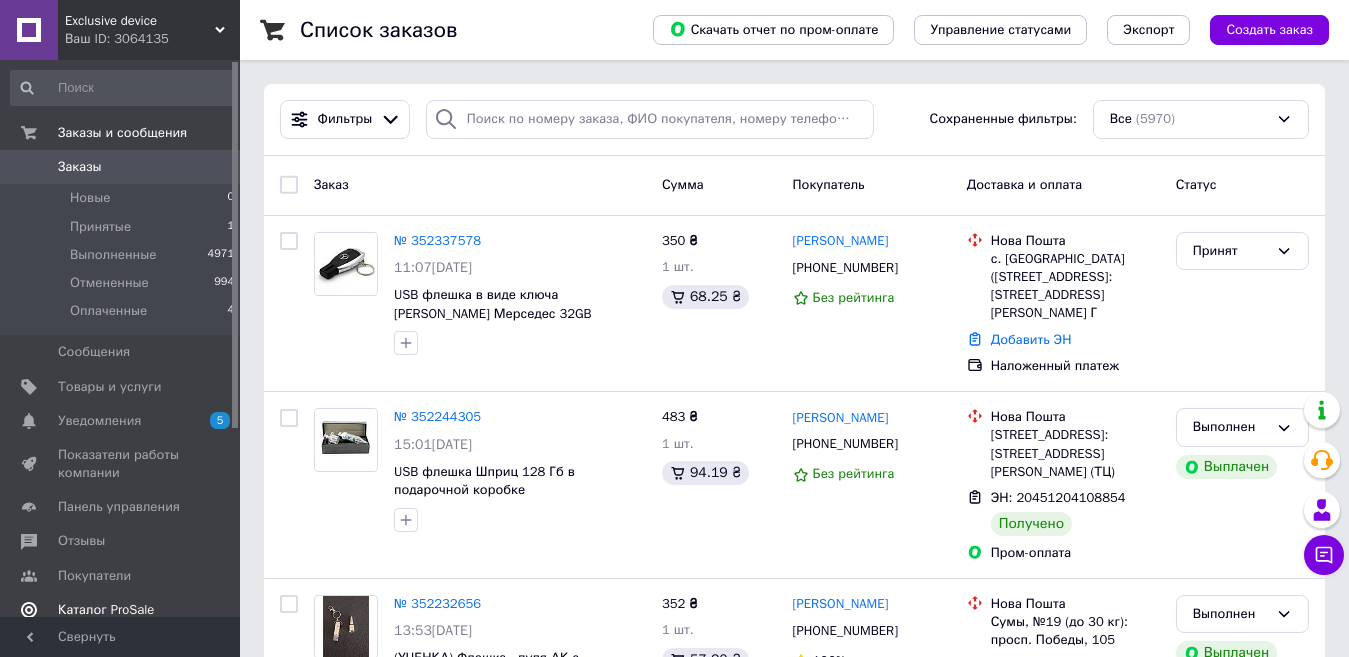 click on "Каталог ProSale" at bounding box center [106, 610] 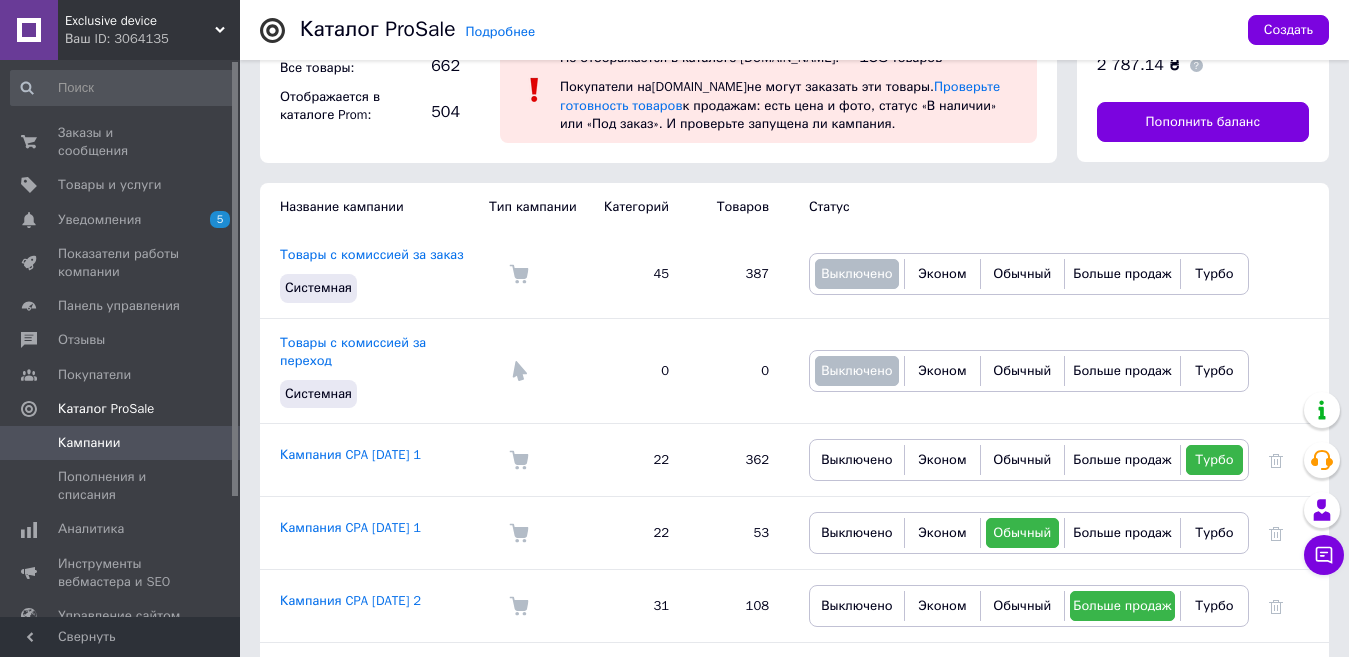scroll, scrollTop: 70, scrollLeft: 0, axis: vertical 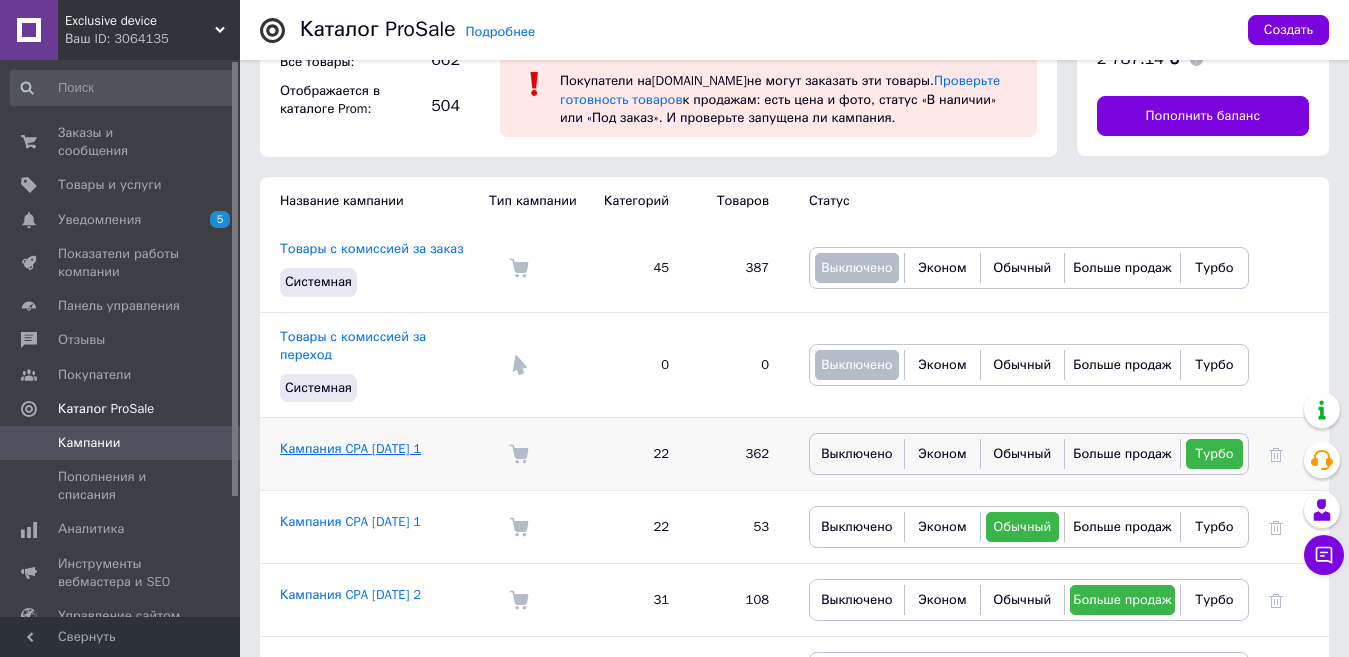 click on "Кампания CPA [DATE] 1" at bounding box center (350, 448) 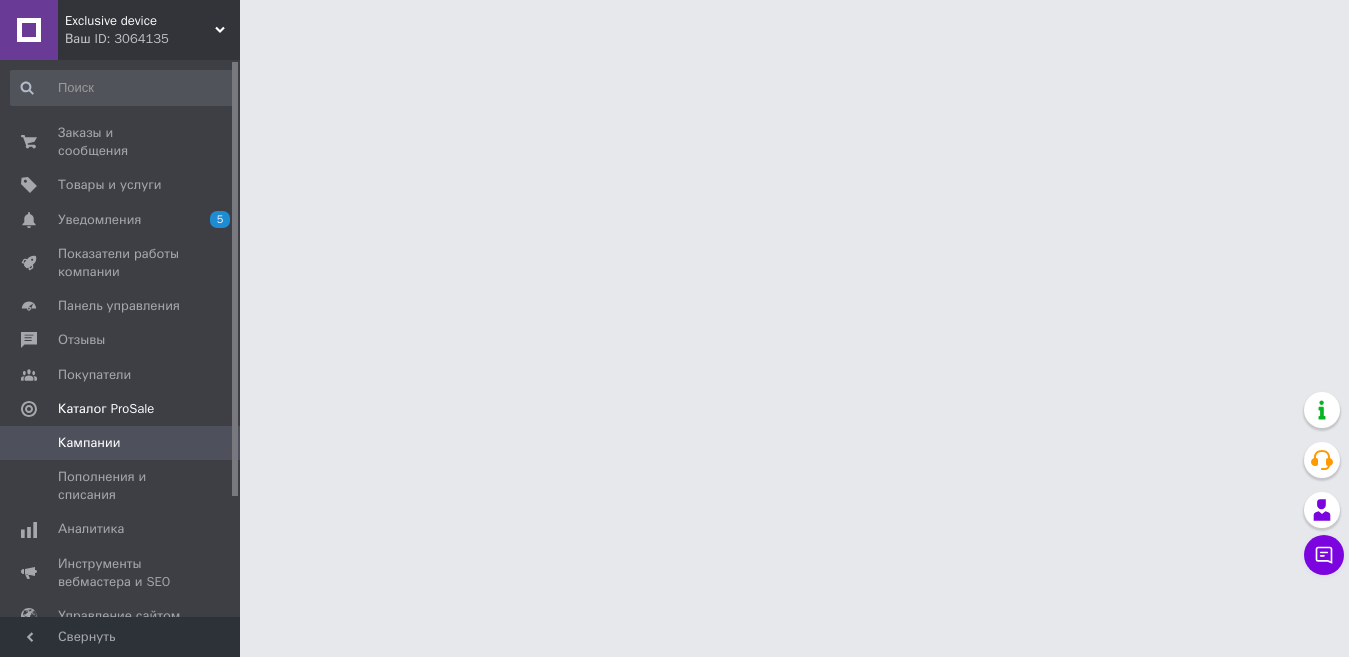 scroll, scrollTop: 0, scrollLeft: 0, axis: both 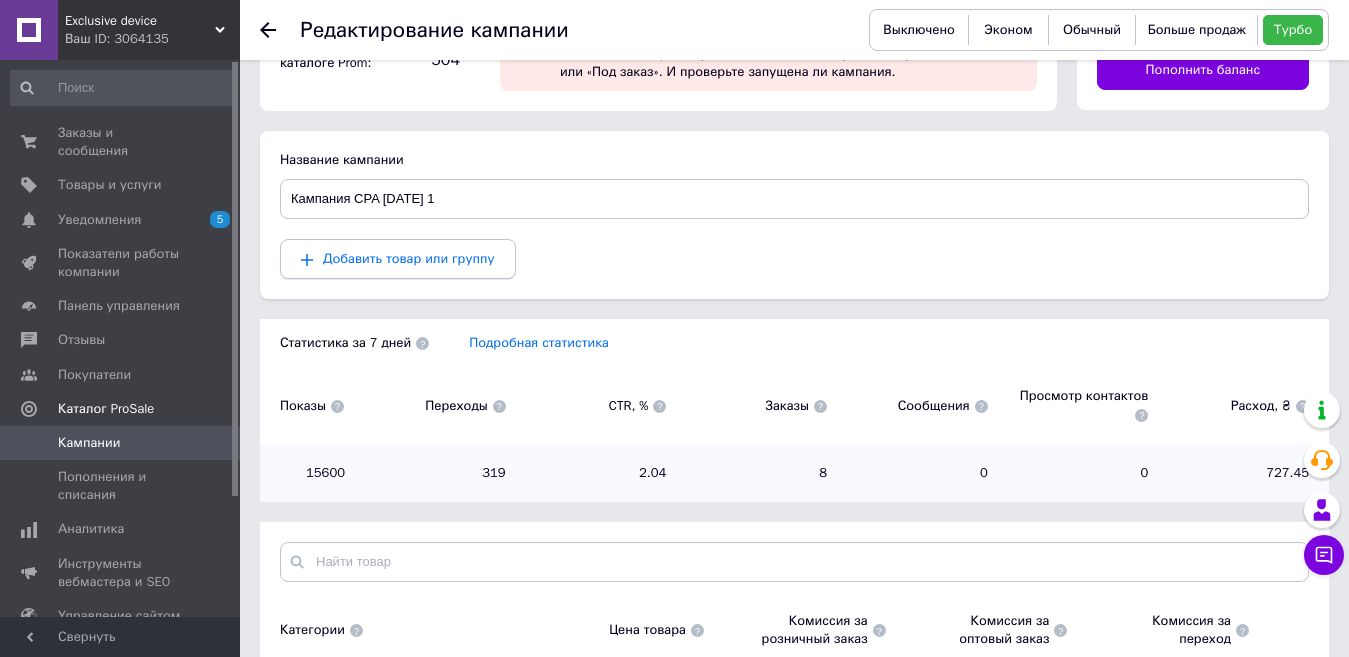 click on "Добавить товар или группу" at bounding box center (398, 259) 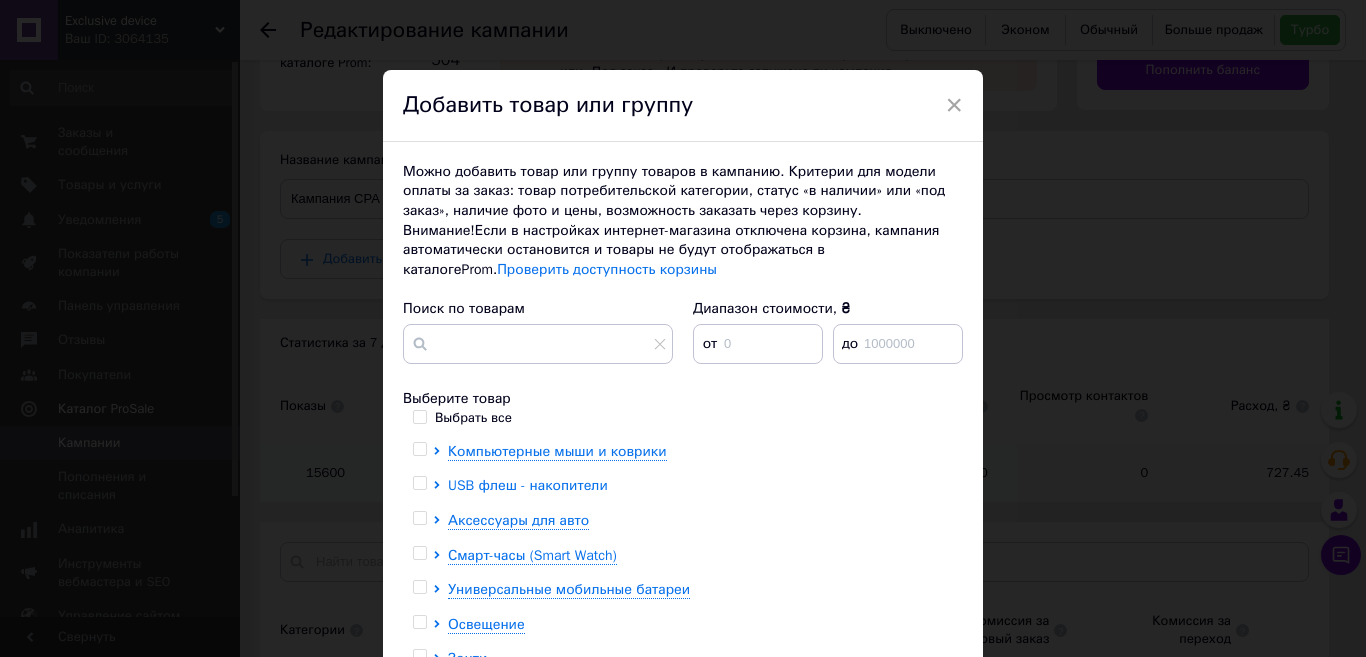 click on "USB флеш - накопители" at bounding box center [528, 485] 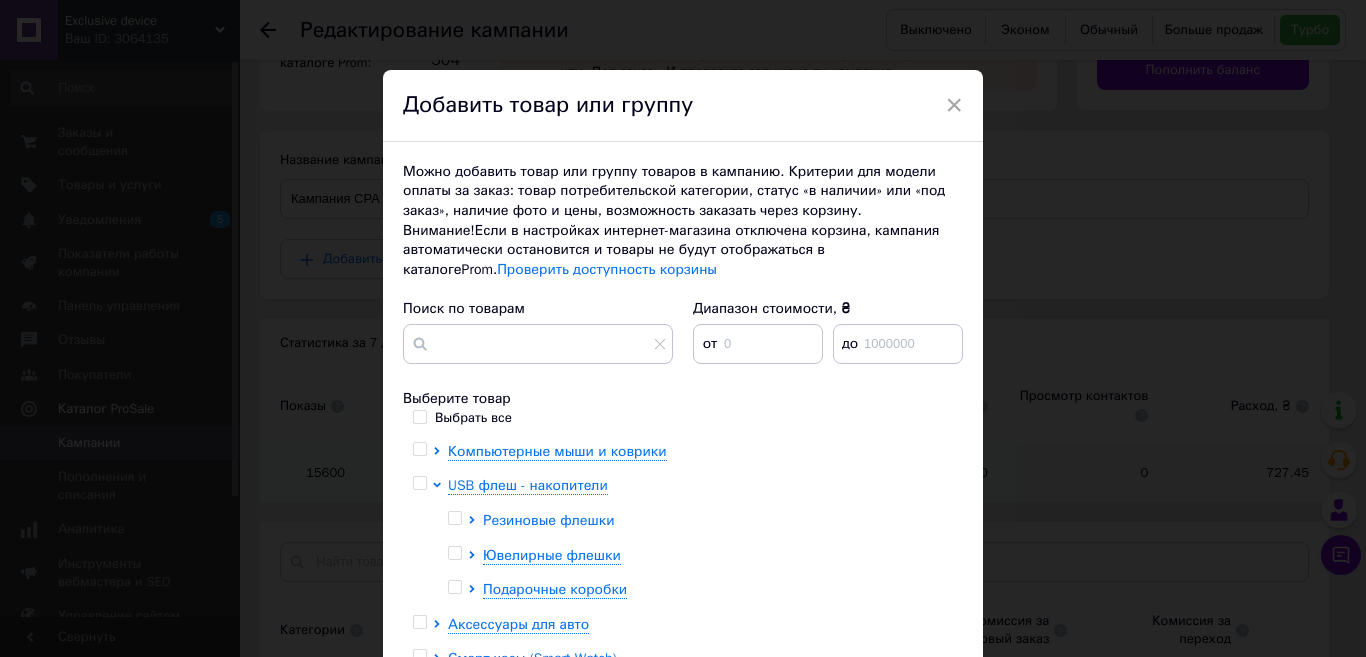 click on "Резиновые флешки" at bounding box center [549, 520] 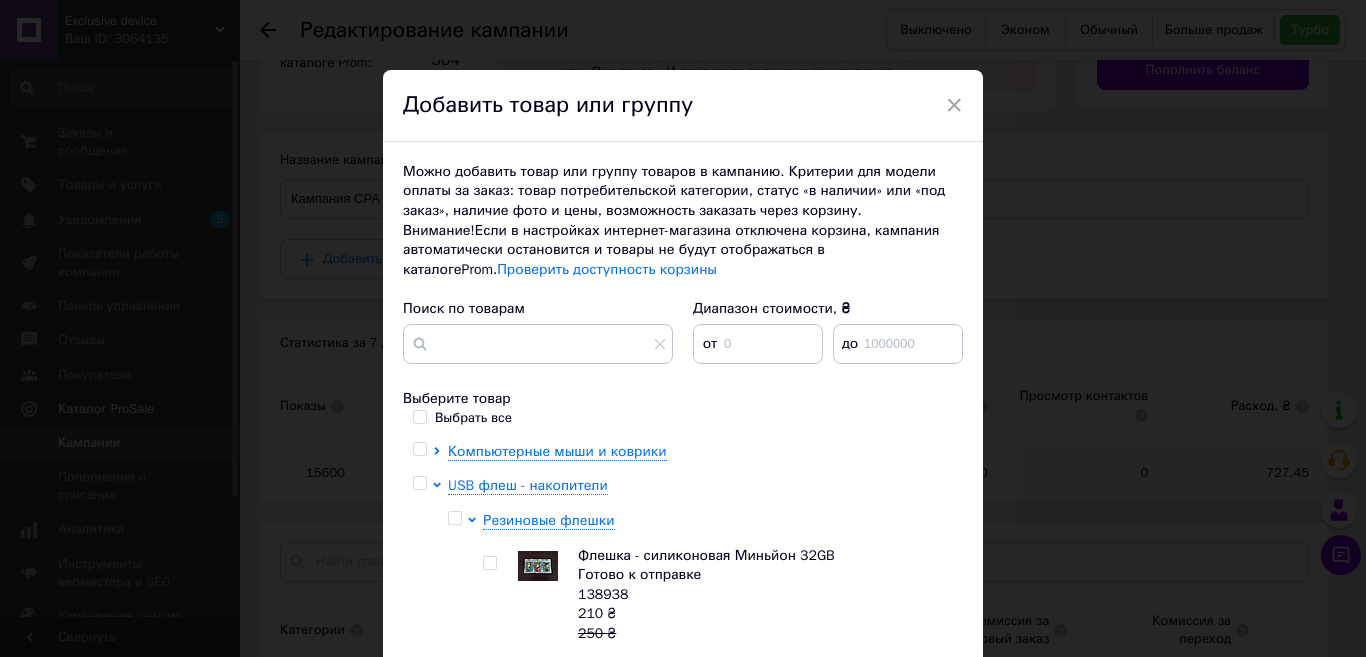 click at bounding box center (489, 563) 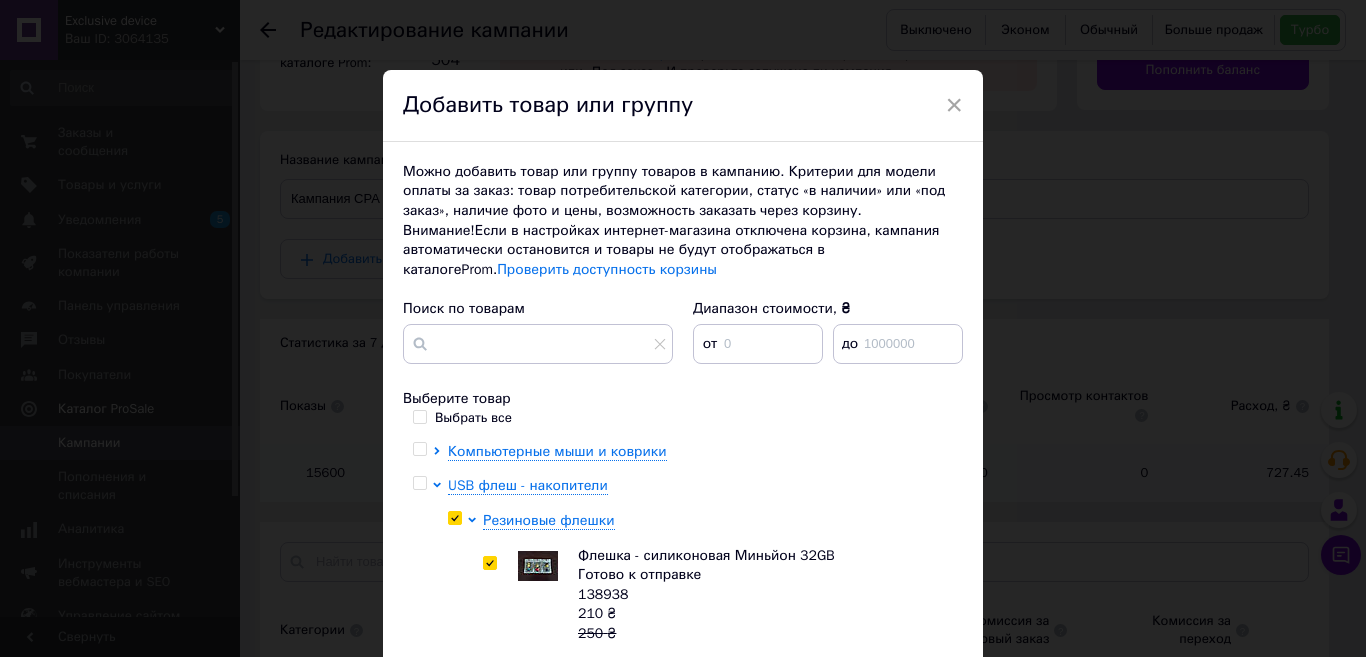 checkbox on "true" 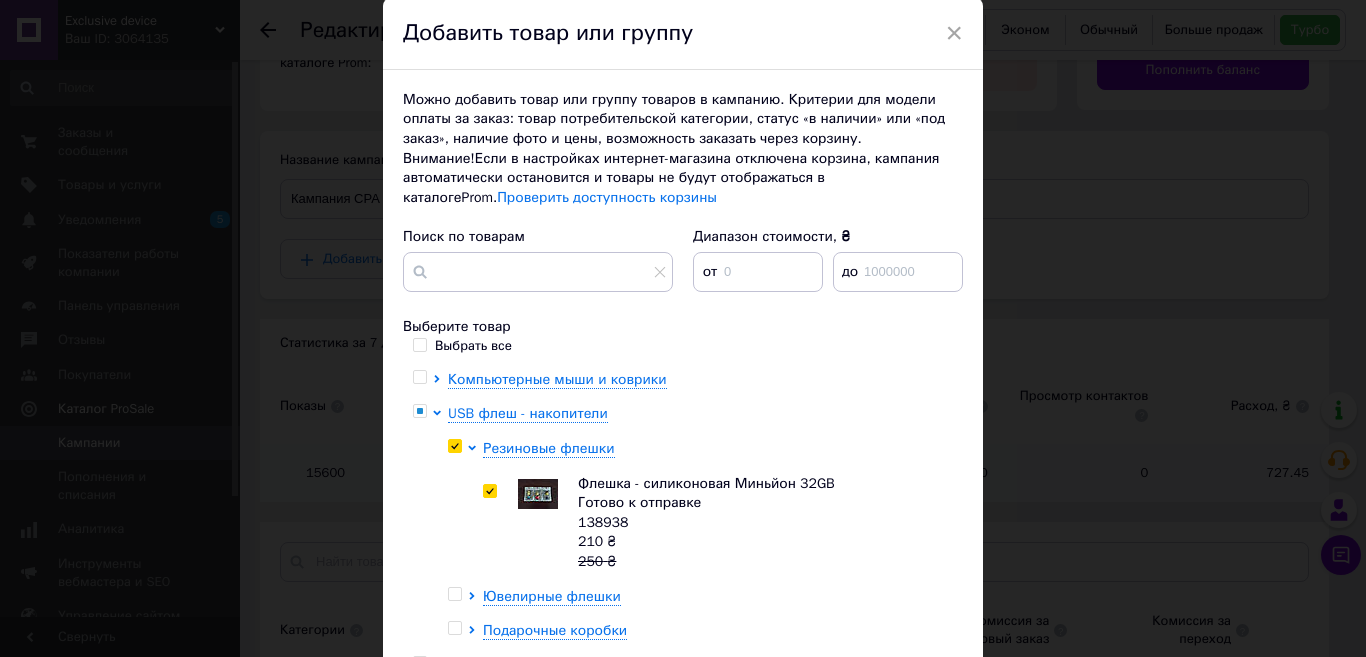 scroll, scrollTop: 118, scrollLeft: 0, axis: vertical 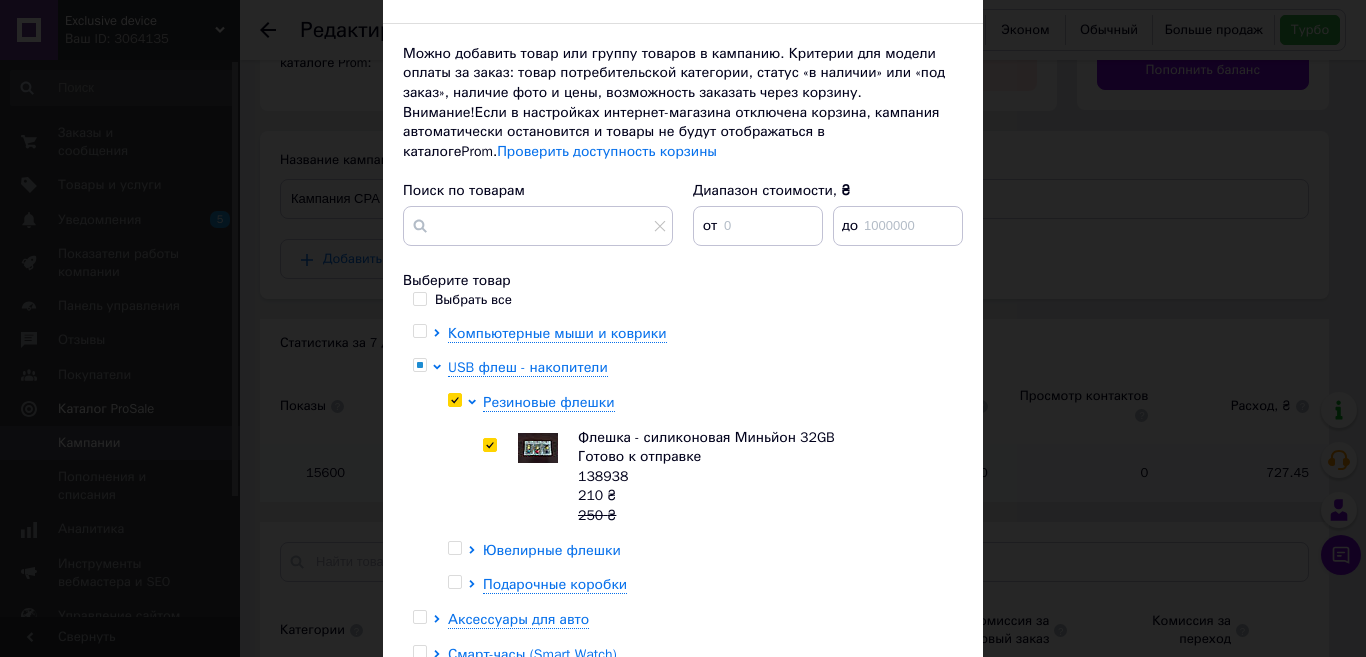 click on "Ювелирные флешки" at bounding box center (552, 550) 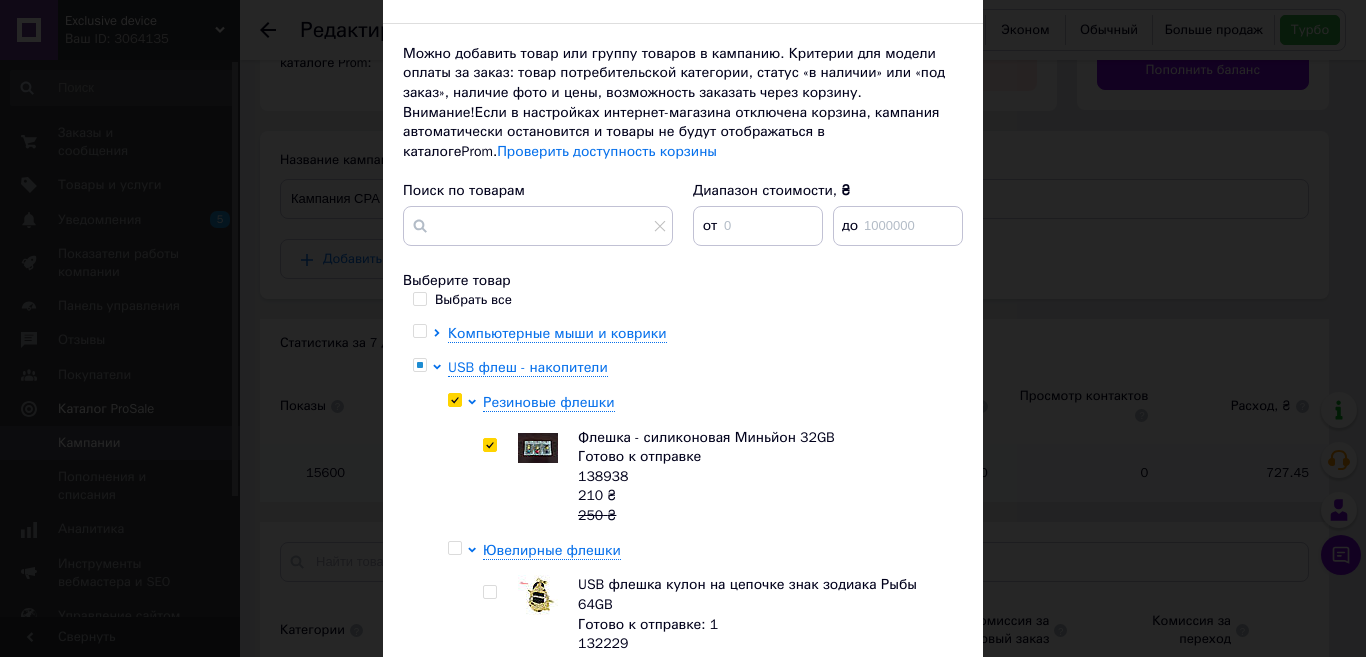 click at bounding box center [489, 592] 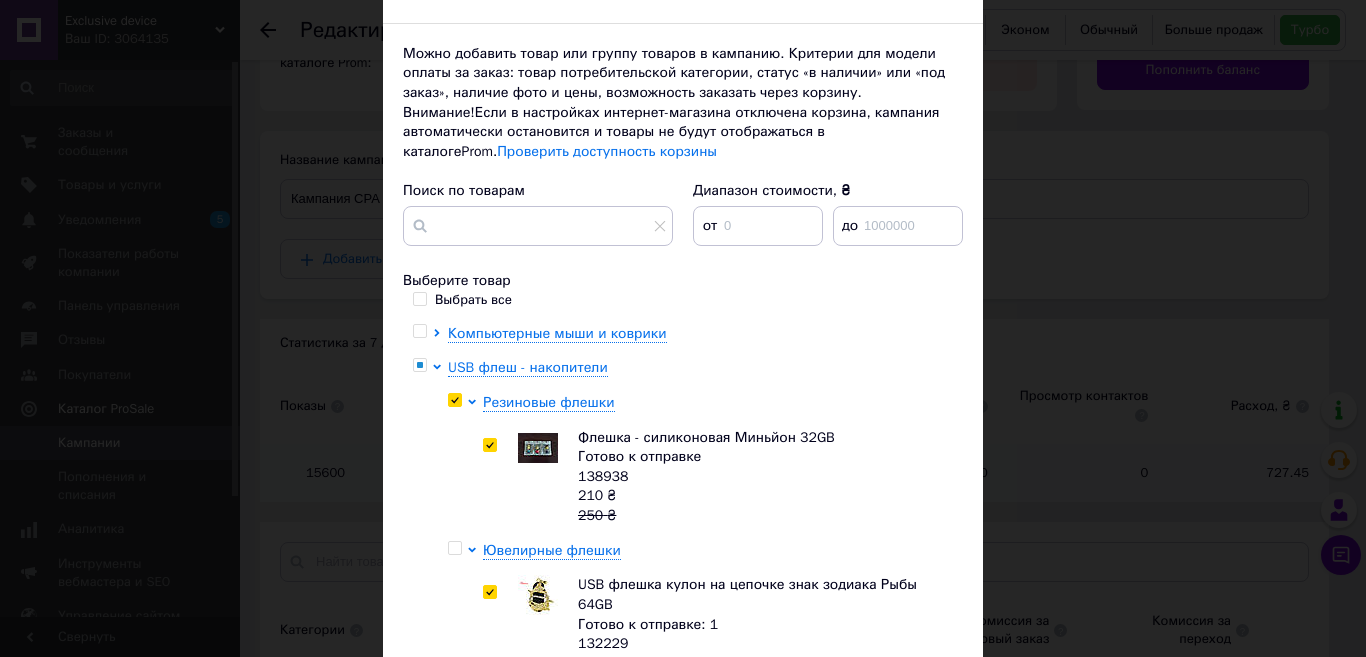 checkbox on "true" 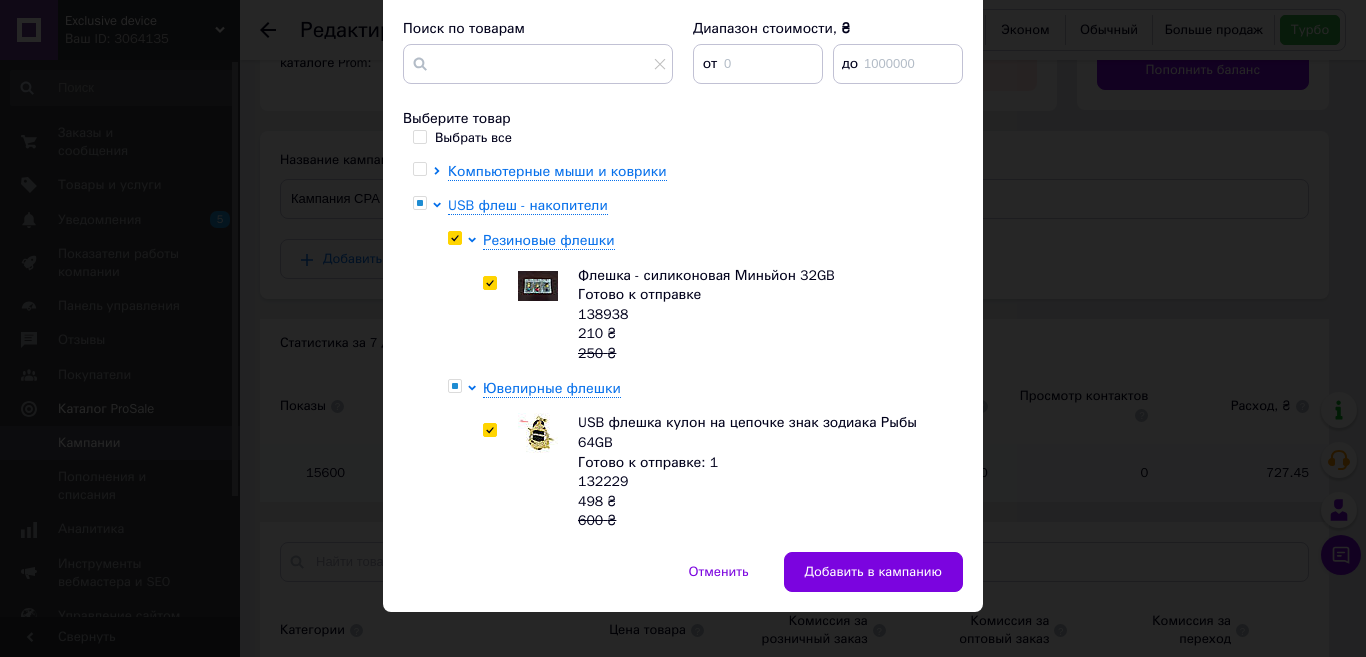 scroll, scrollTop: 287, scrollLeft: 0, axis: vertical 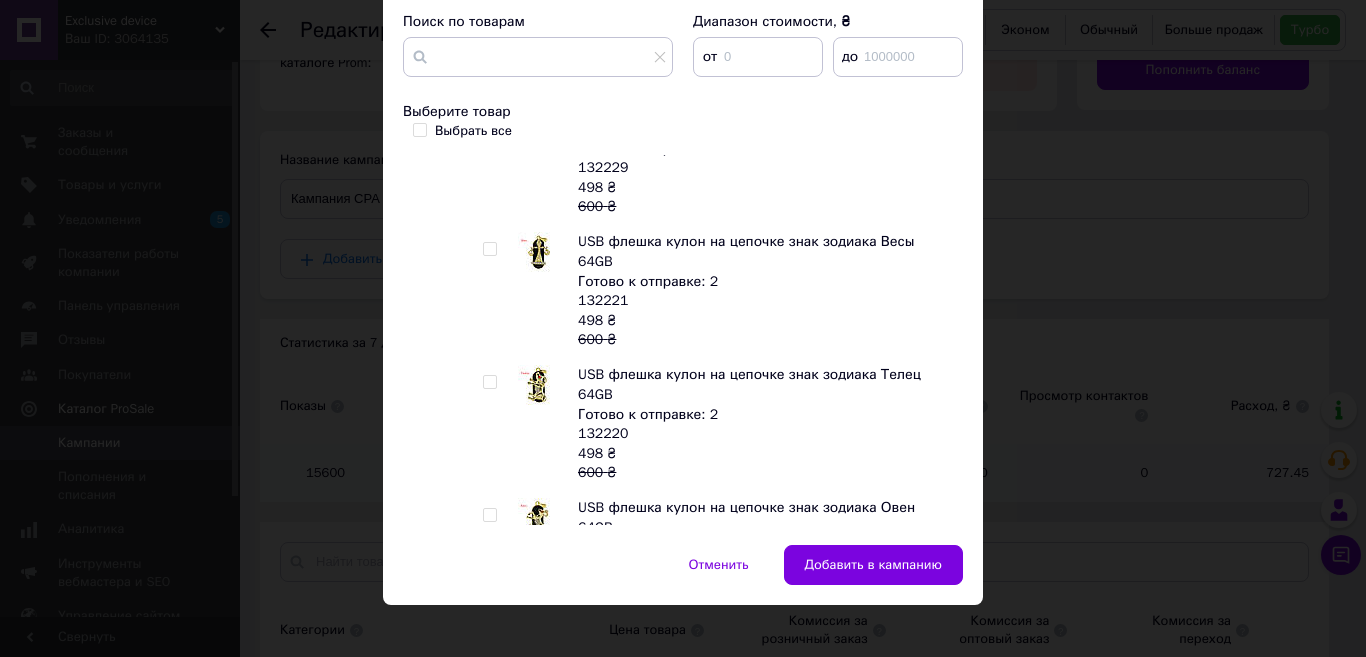 click at bounding box center (489, 249) 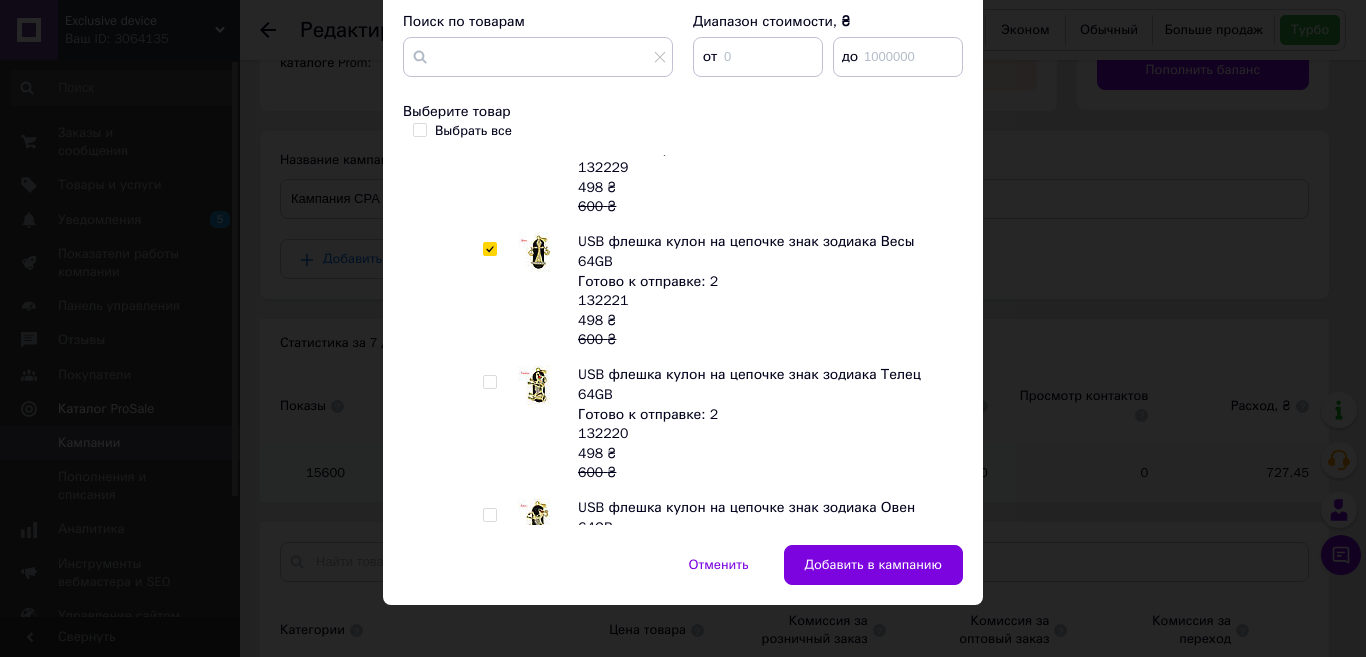 checkbox on "true" 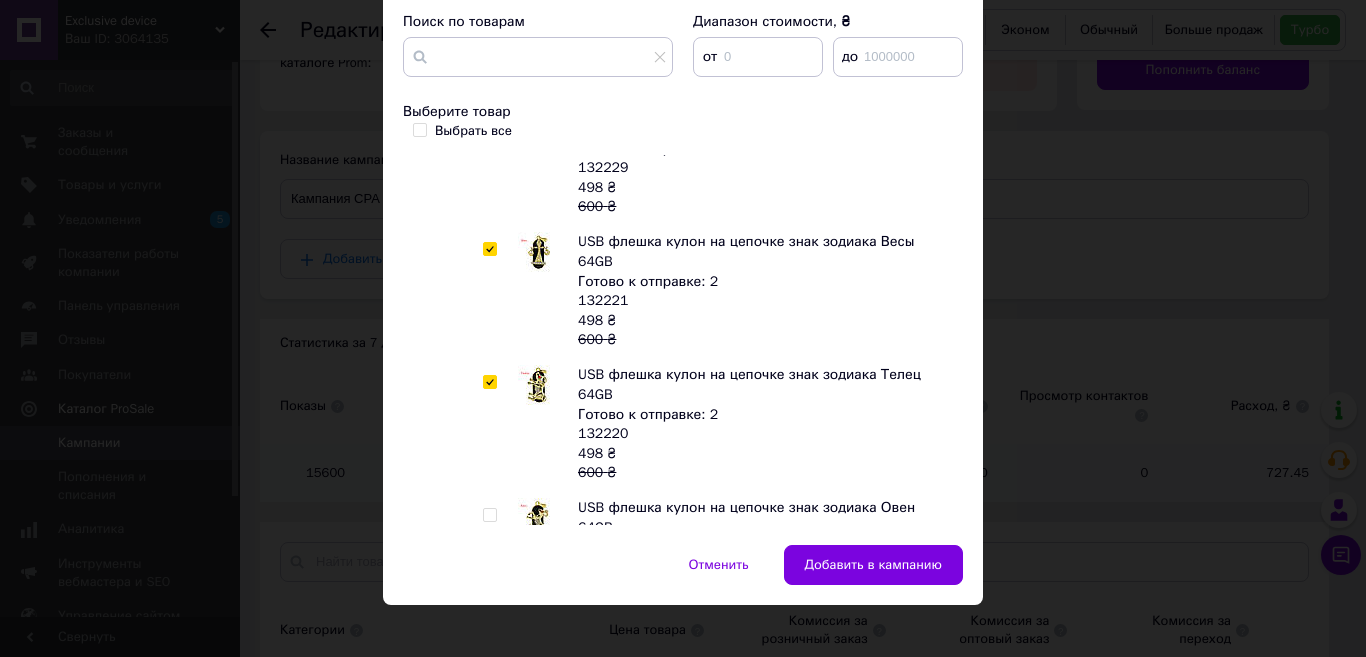 checkbox on "true" 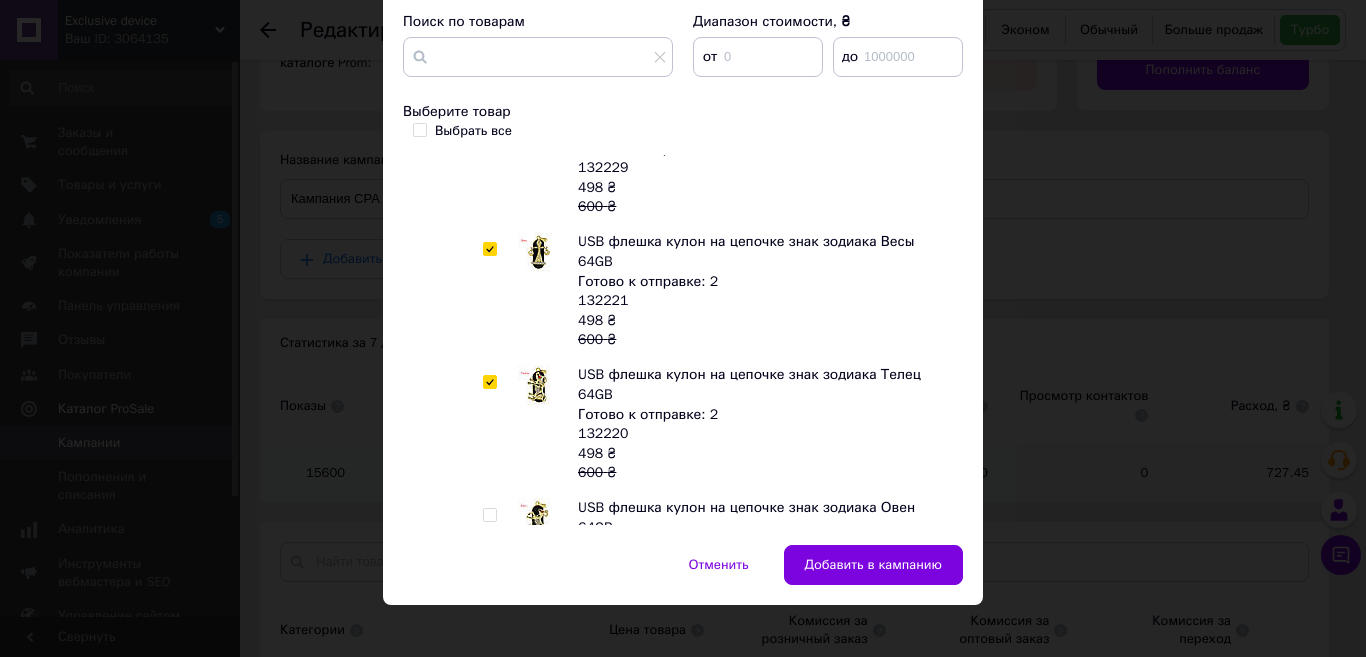 click at bounding box center [489, 515] 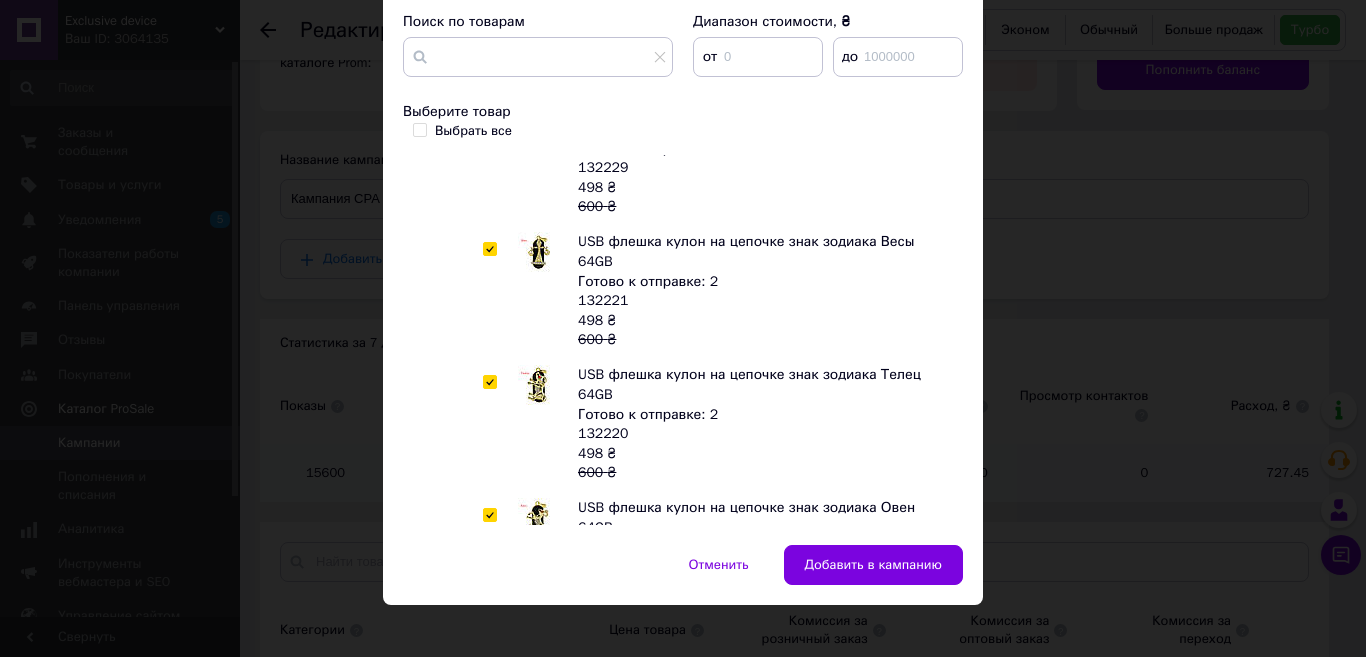 checkbox on "true" 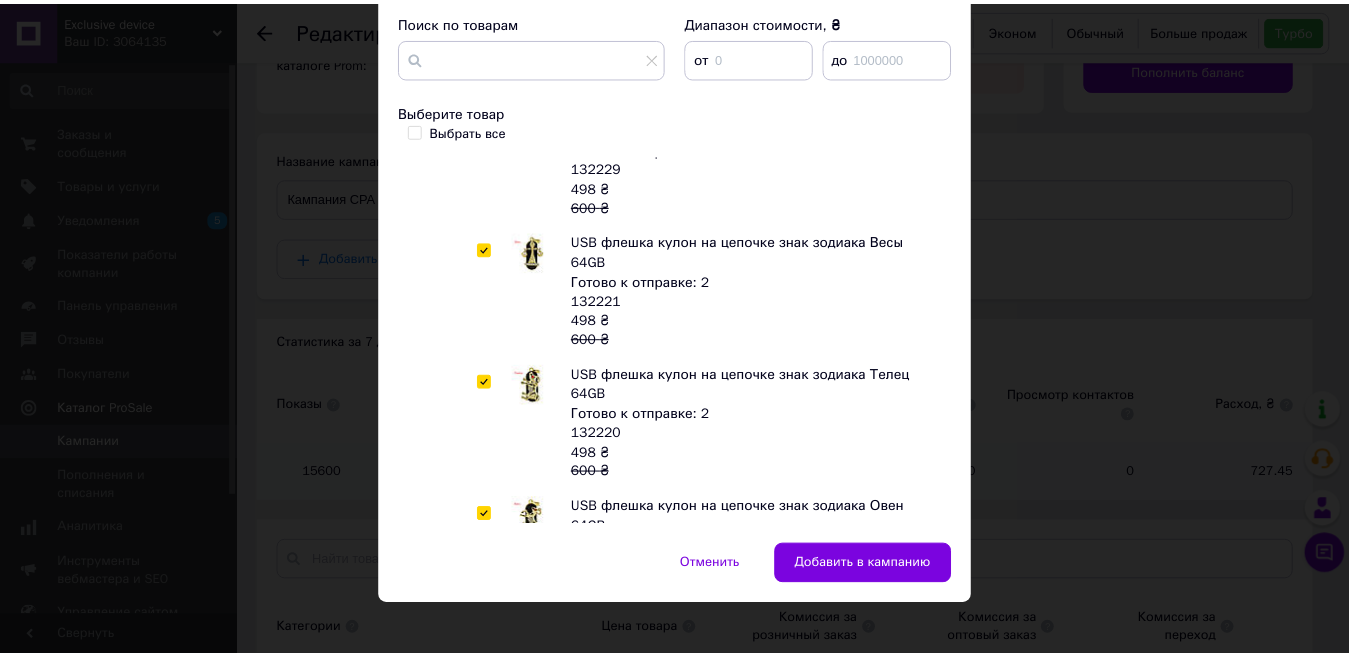scroll, scrollTop: 491, scrollLeft: 0, axis: vertical 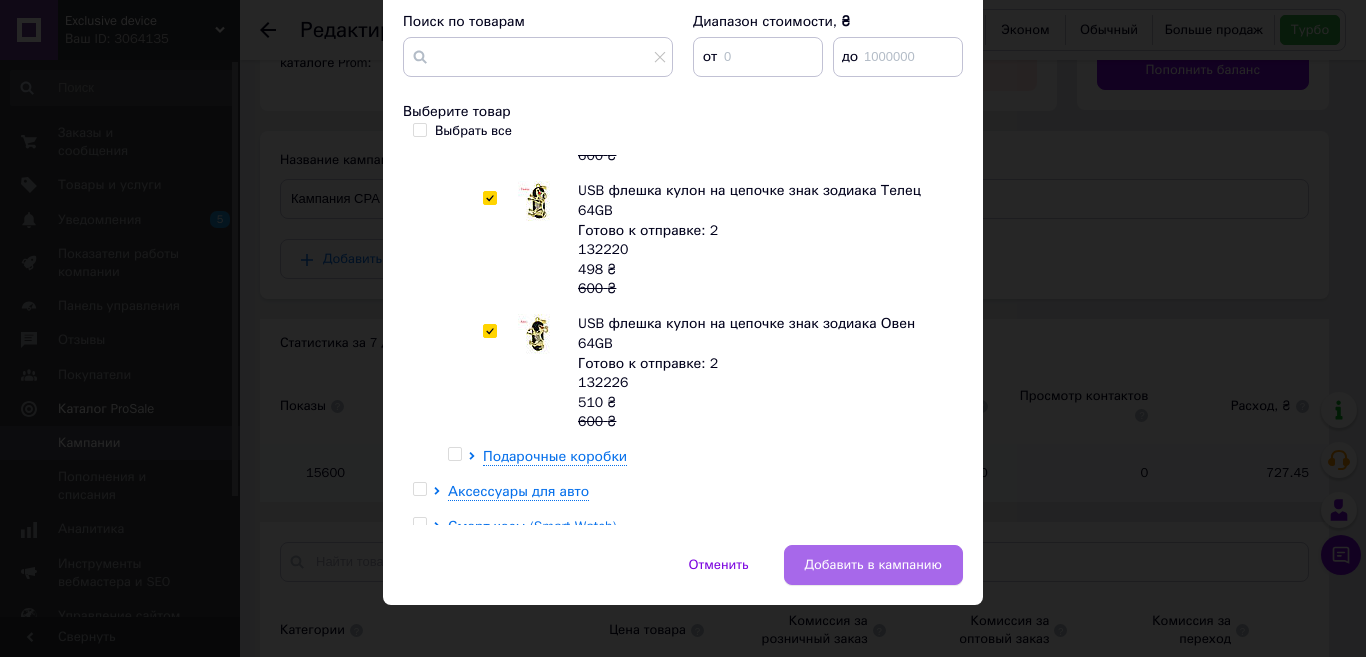 click on "Добавить в кампанию" at bounding box center [873, 565] 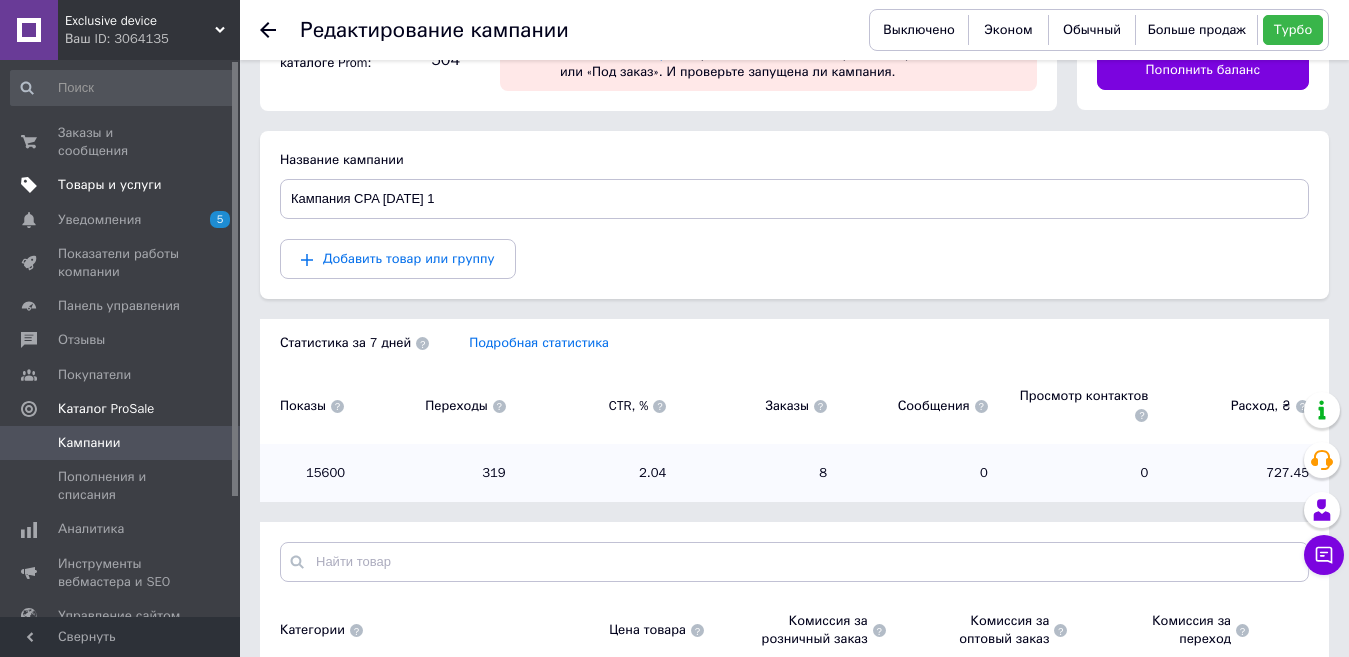 click on "Товары и услуги" at bounding box center (110, 185) 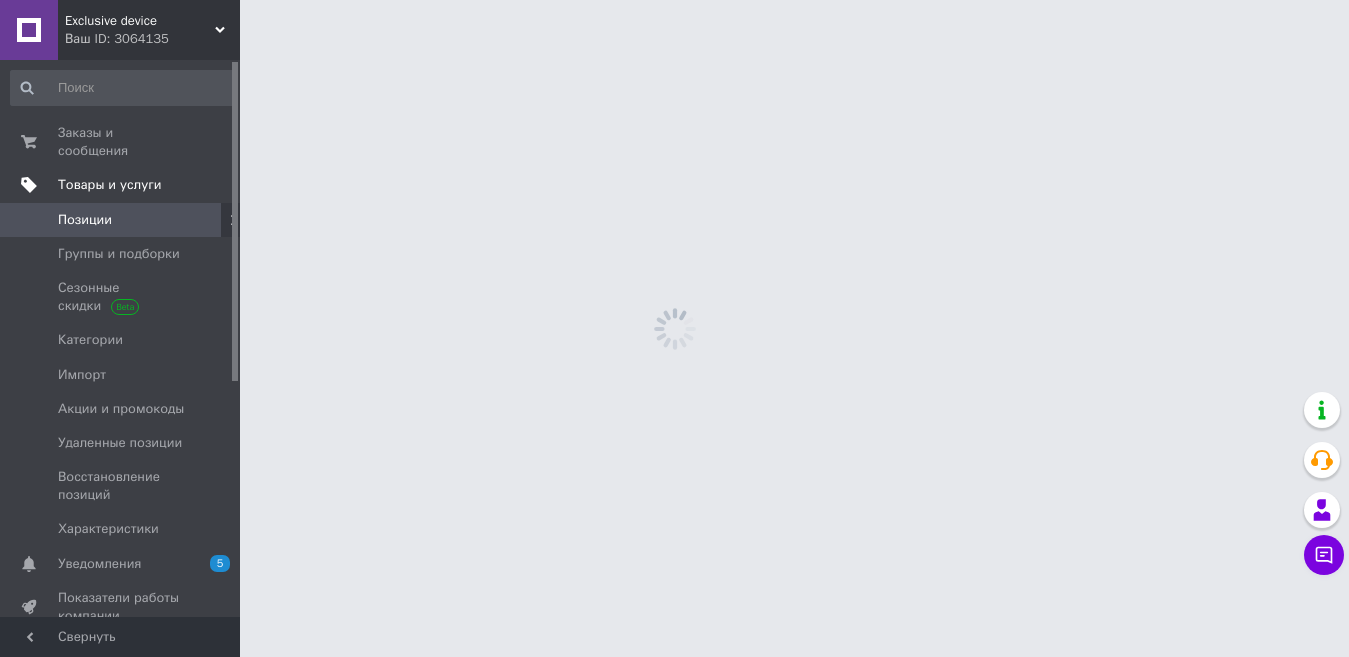 scroll, scrollTop: 0, scrollLeft: 0, axis: both 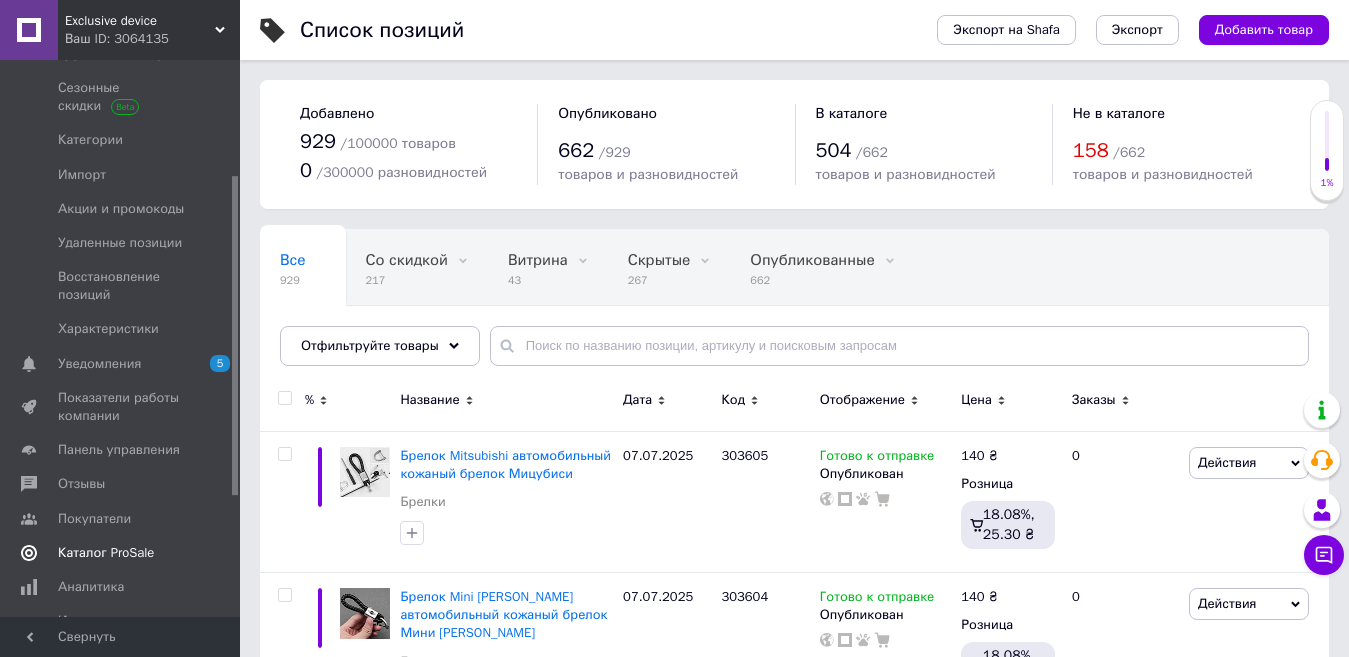 click on "Каталог ProSale" at bounding box center (106, 553) 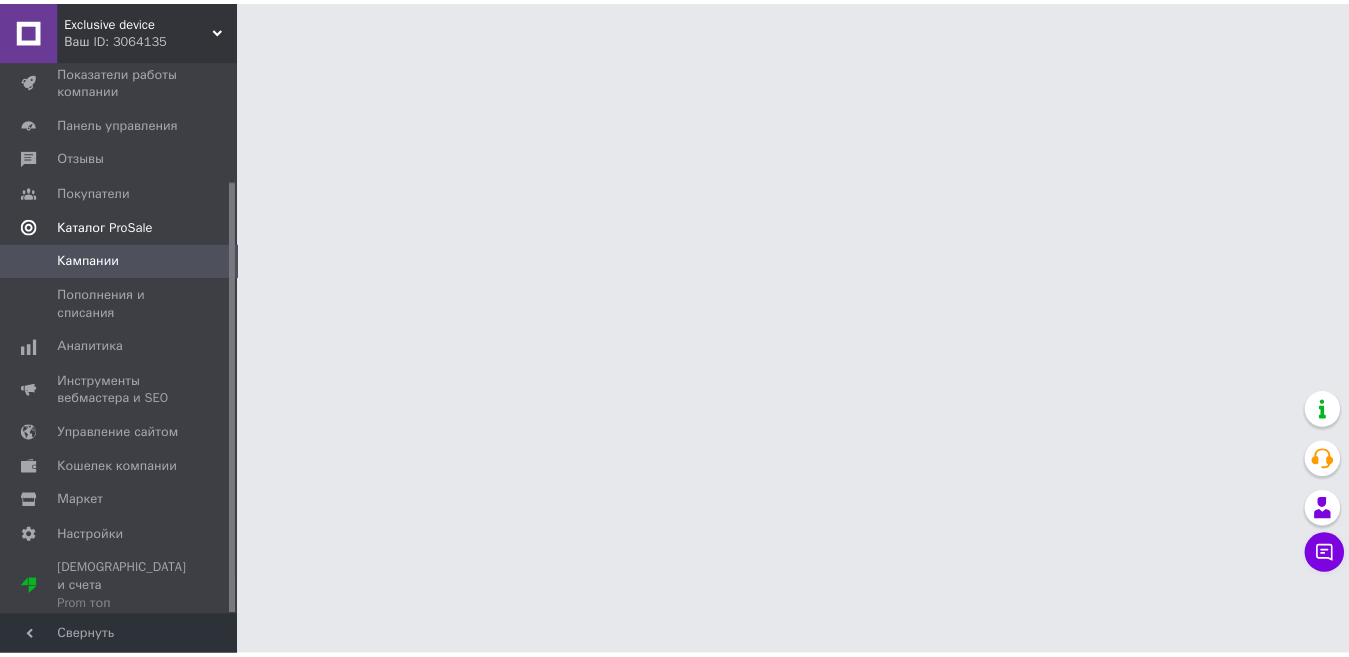 scroll, scrollTop: 153, scrollLeft: 0, axis: vertical 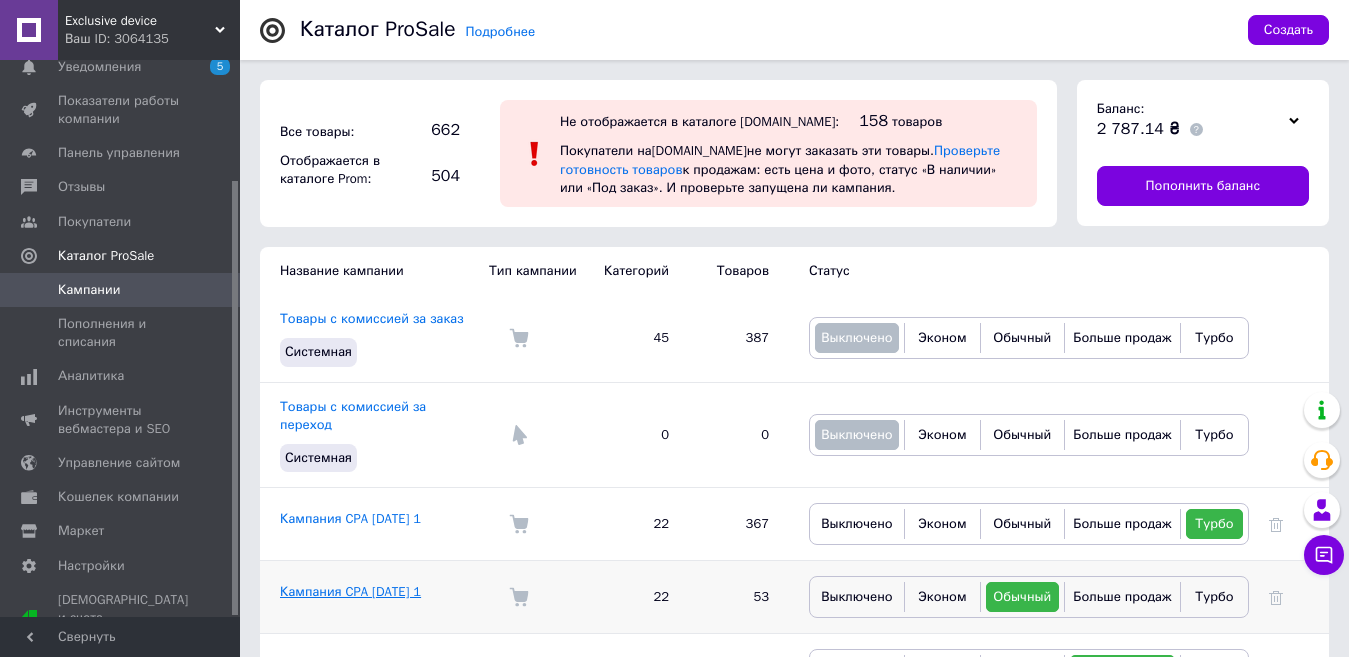 click on "Кампания CPA [DATE] 1" at bounding box center (350, 591) 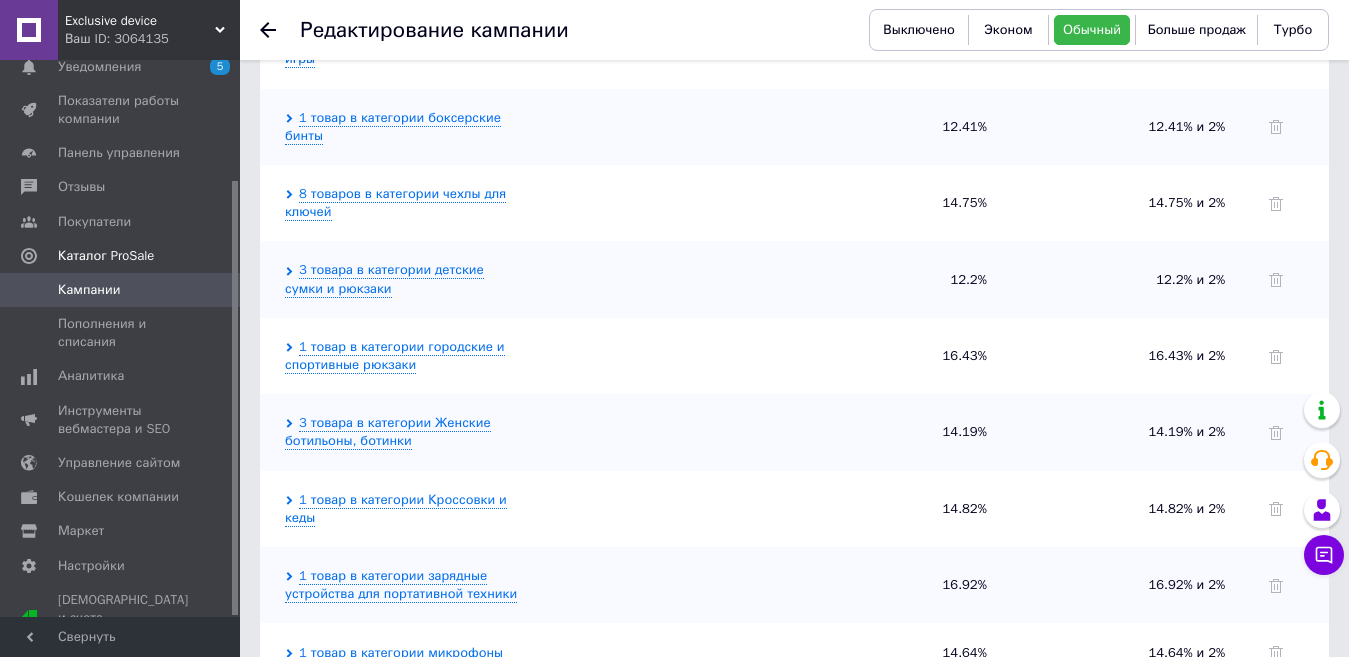 scroll, scrollTop: 1795, scrollLeft: 0, axis: vertical 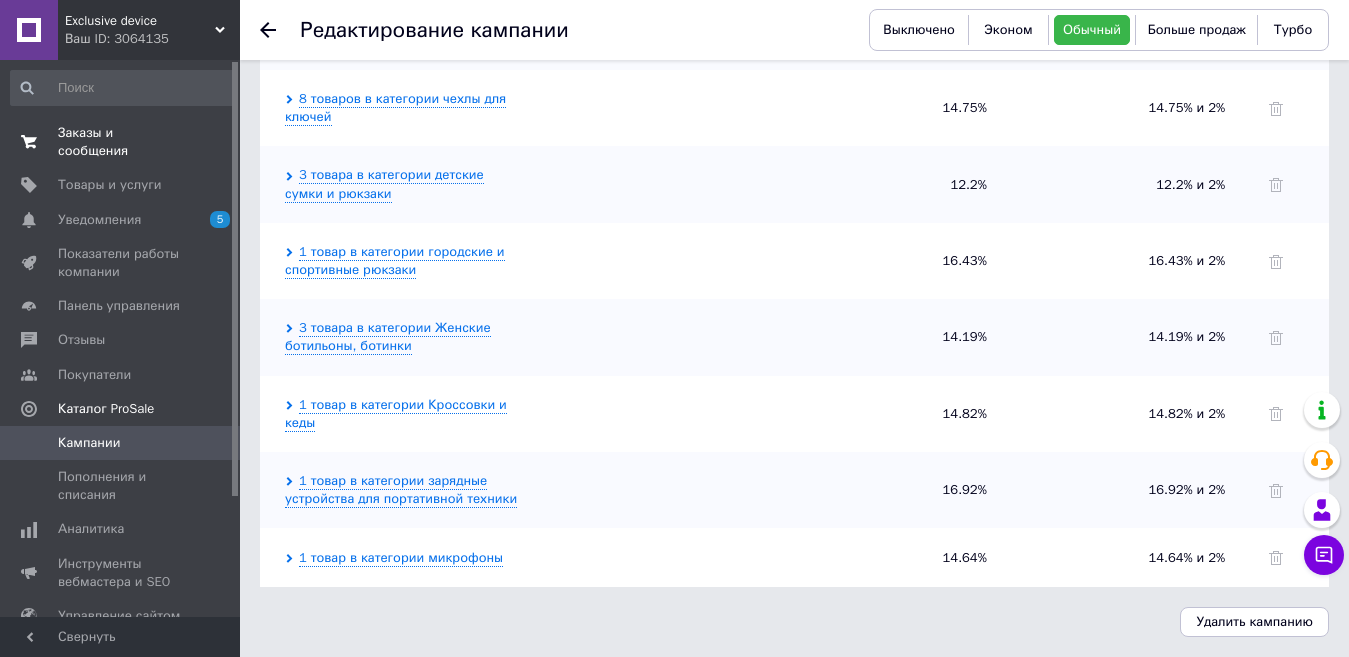click on "Заказы и сообщения" at bounding box center [121, 142] 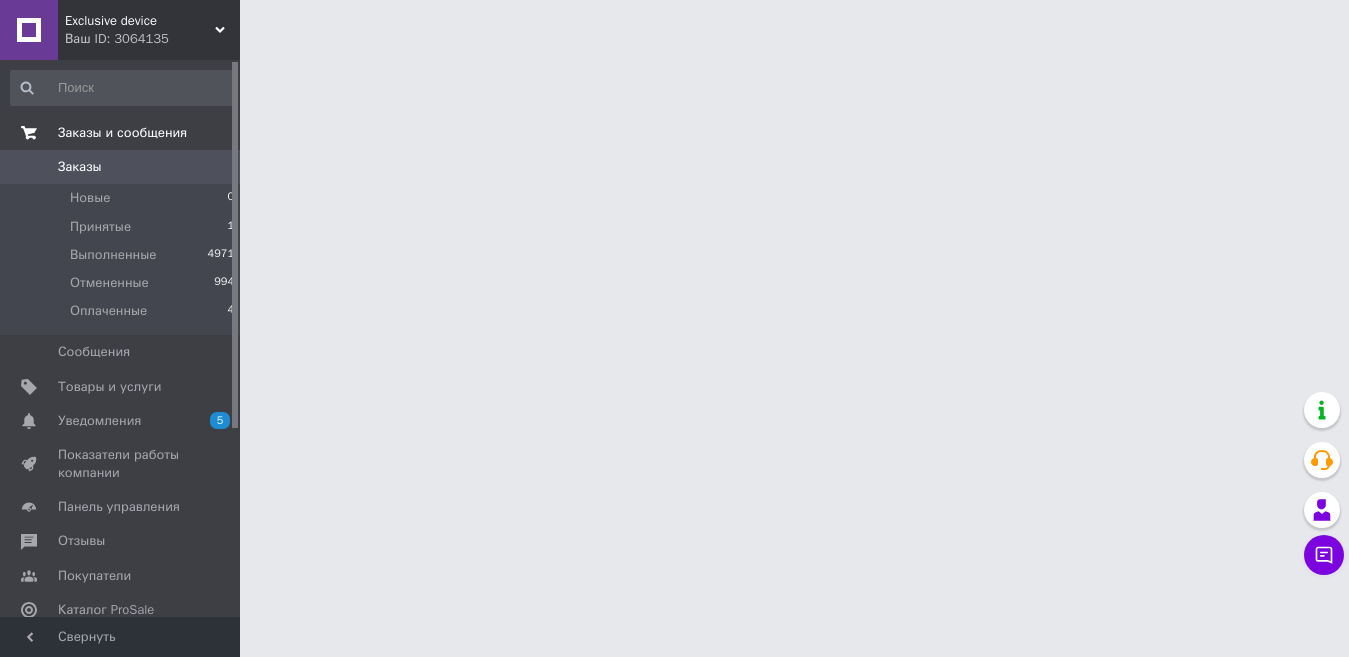 scroll, scrollTop: 0, scrollLeft: 0, axis: both 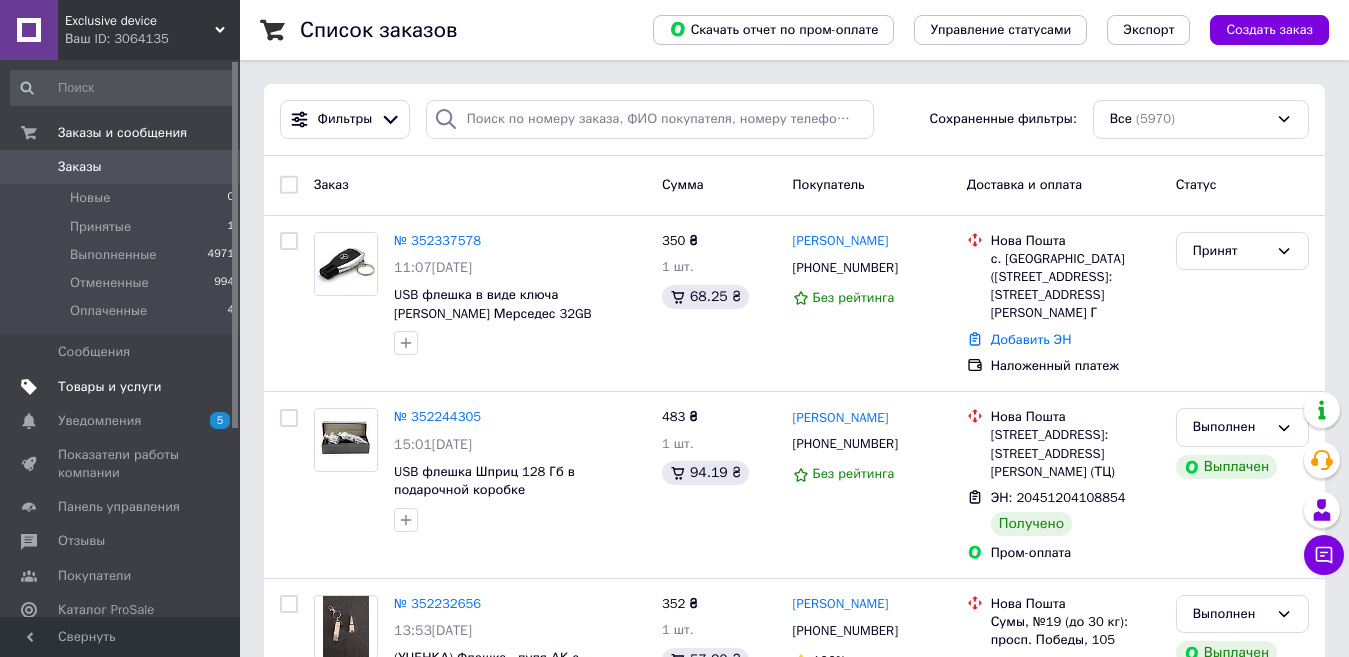 click on "Товары и услуги" at bounding box center (110, 387) 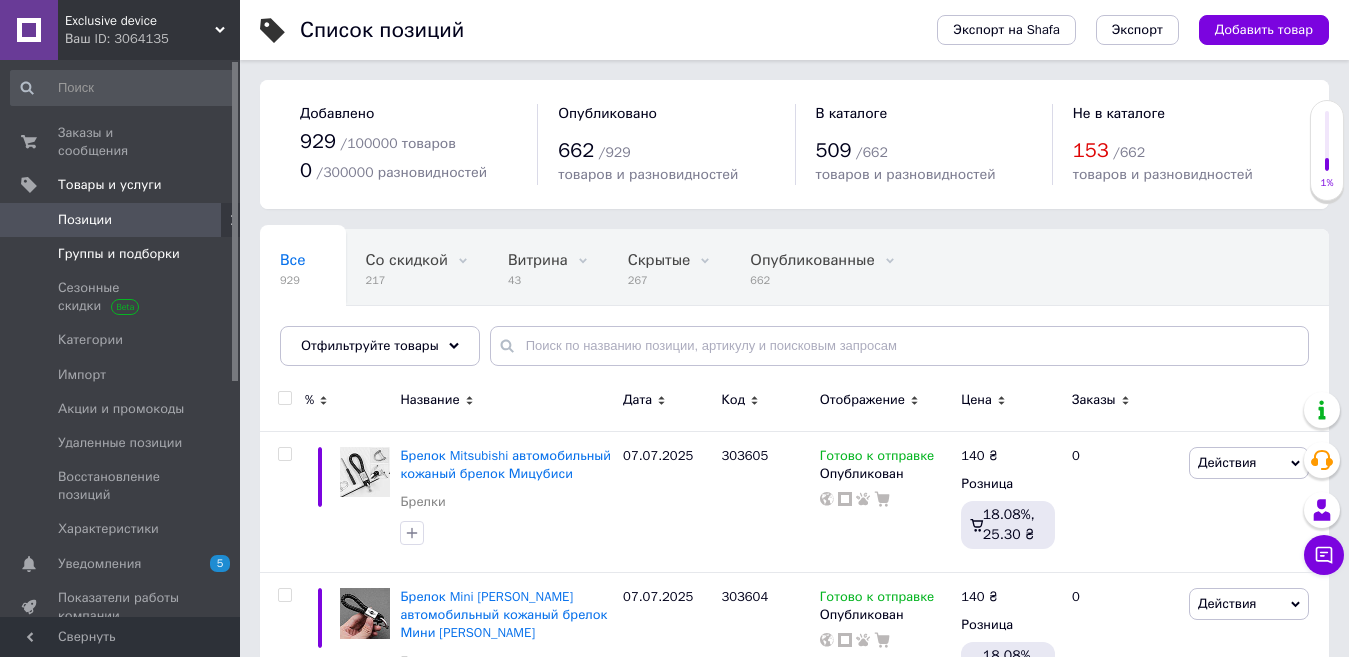 click on "Группы и подборки" at bounding box center [119, 254] 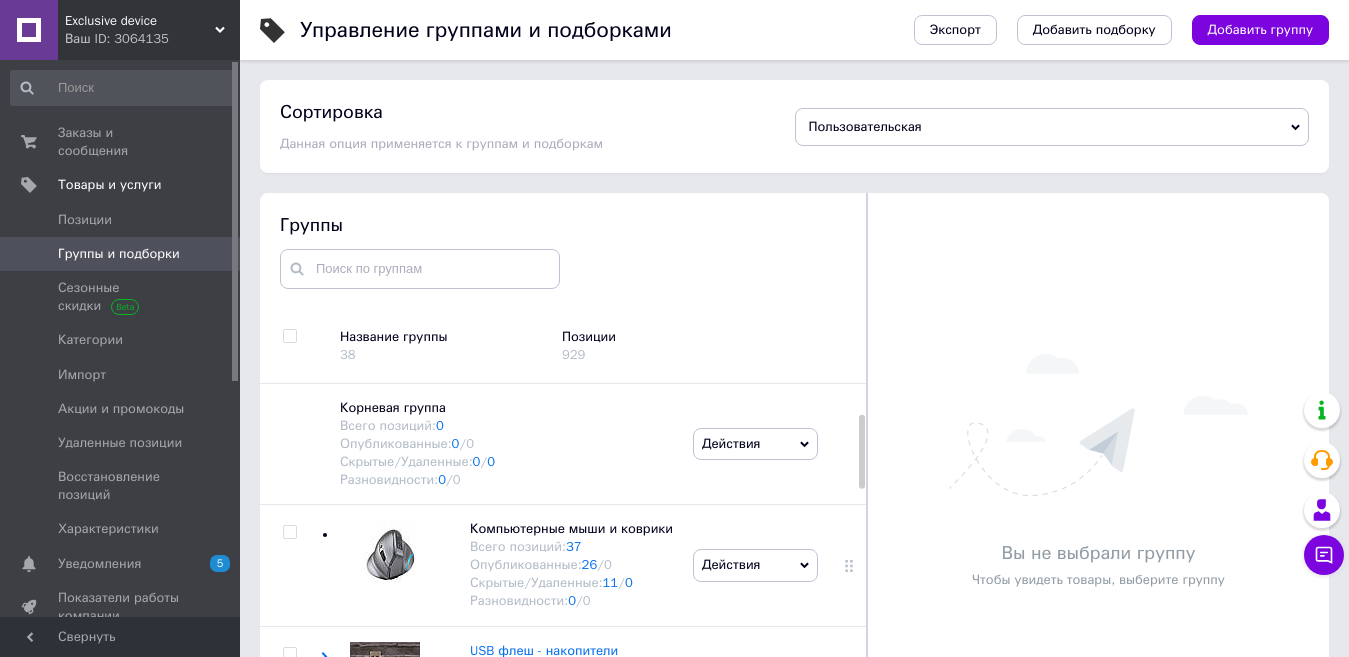 scroll, scrollTop: 200, scrollLeft: 0, axis: vertical 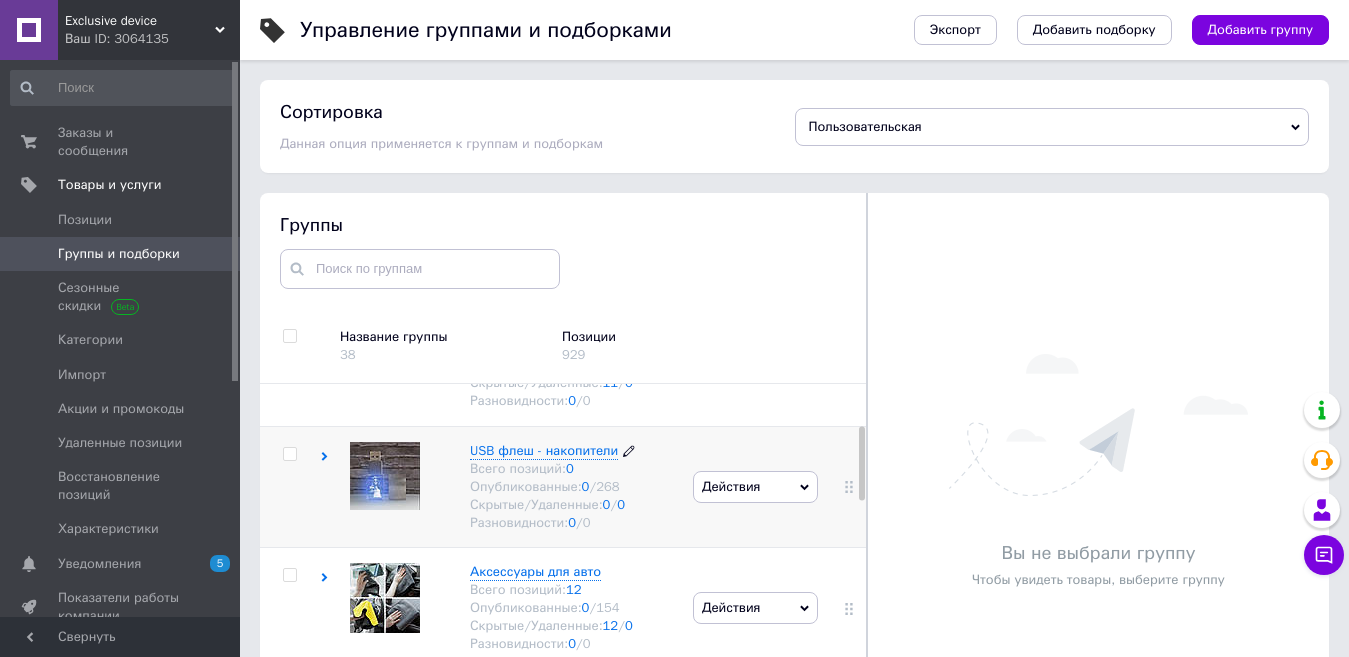 click on "USB флеш - накопители" at bounding box center [544, 450] 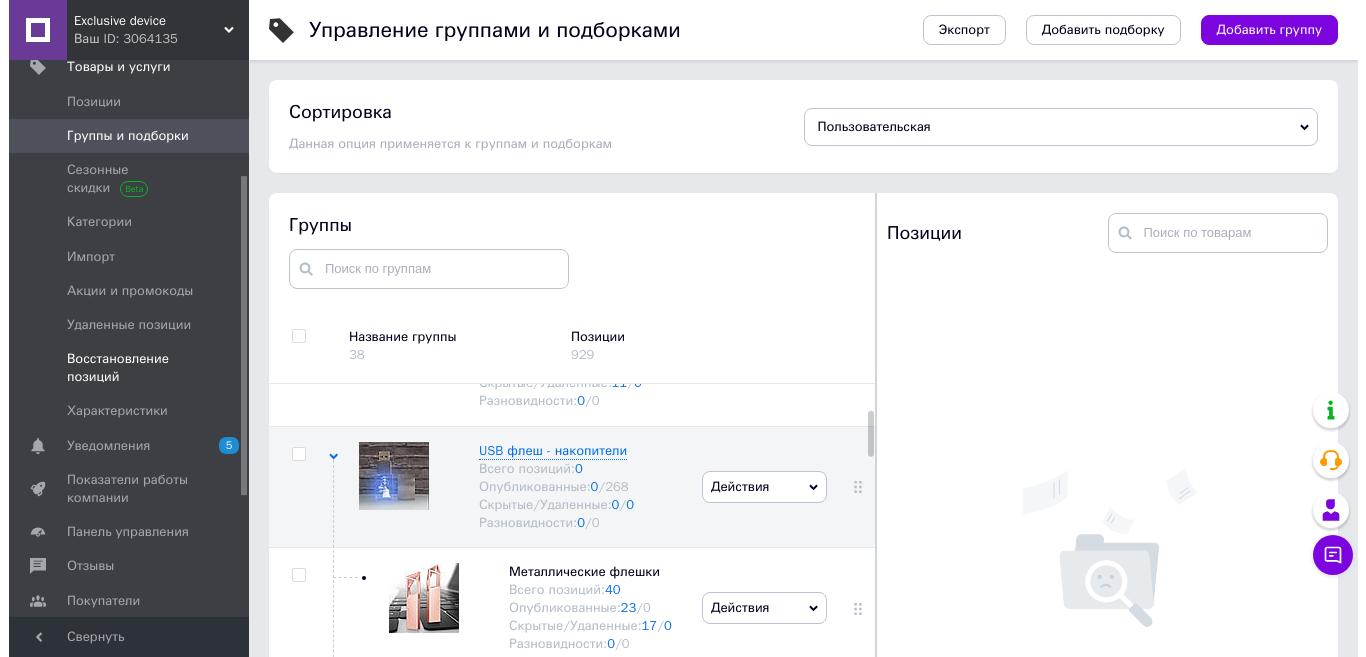 scroll, scrollTop: 200, scrollLeft: 0, axis: vertical 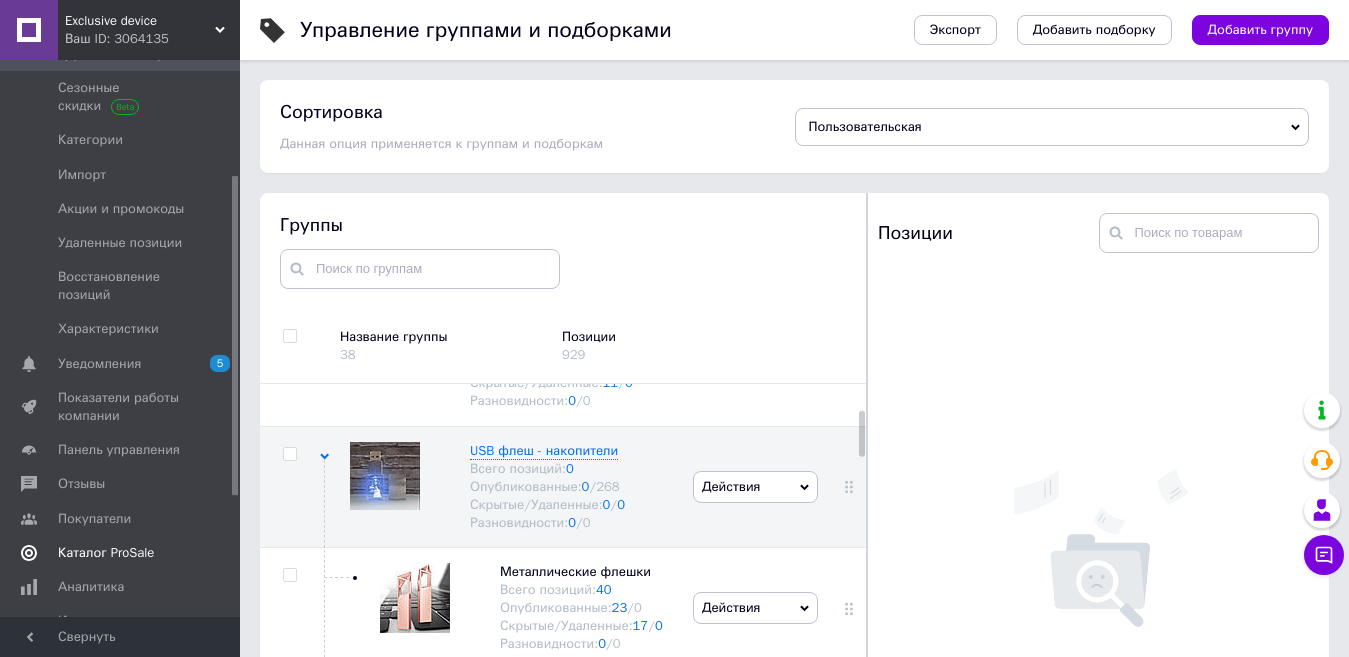 click on "Каталог ProSale" at bounding box center (106, 553) 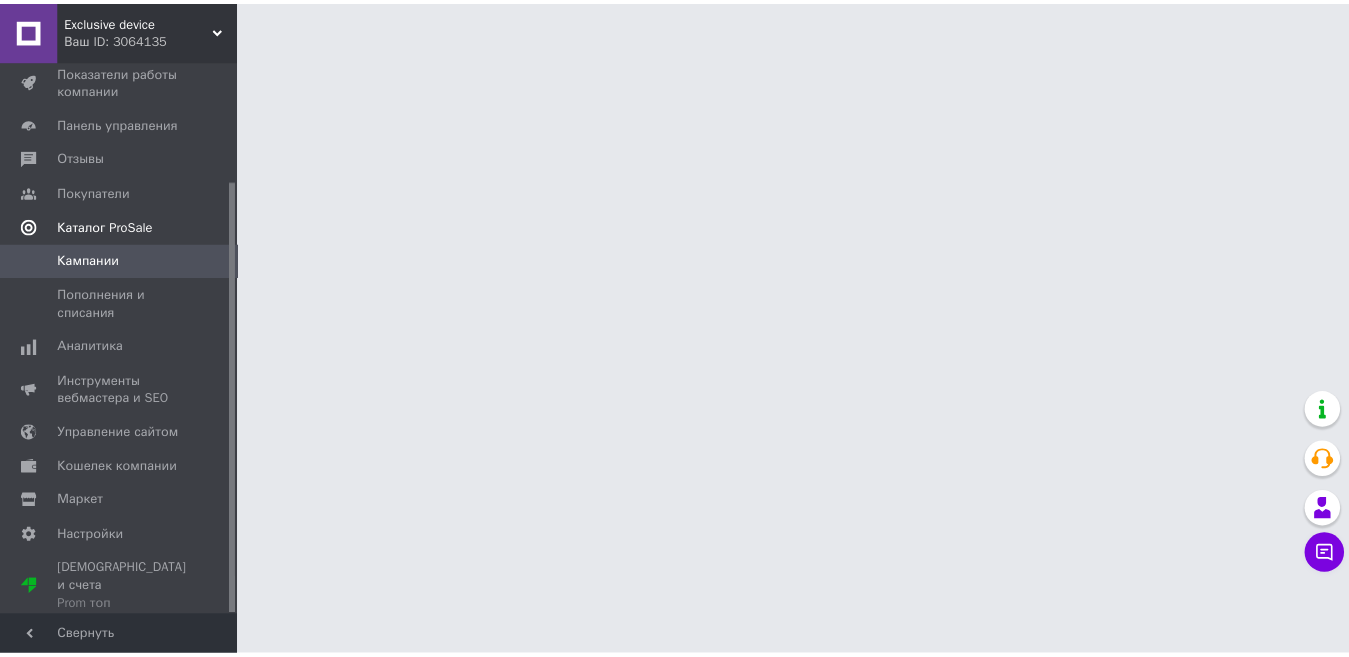 scroll, scrollTop: 153, scrollLeft: 0, axis: vertical 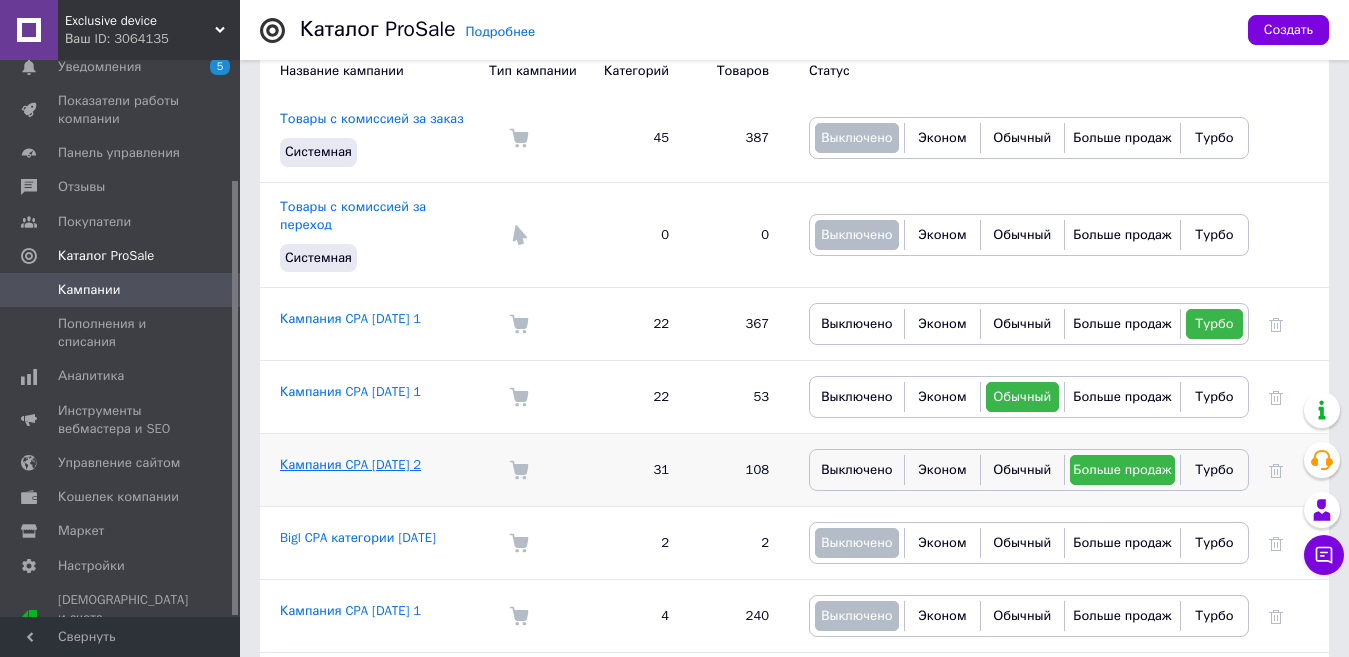 click on "Кампания CPA [DATE] 2" at bounding box center [350, 464] 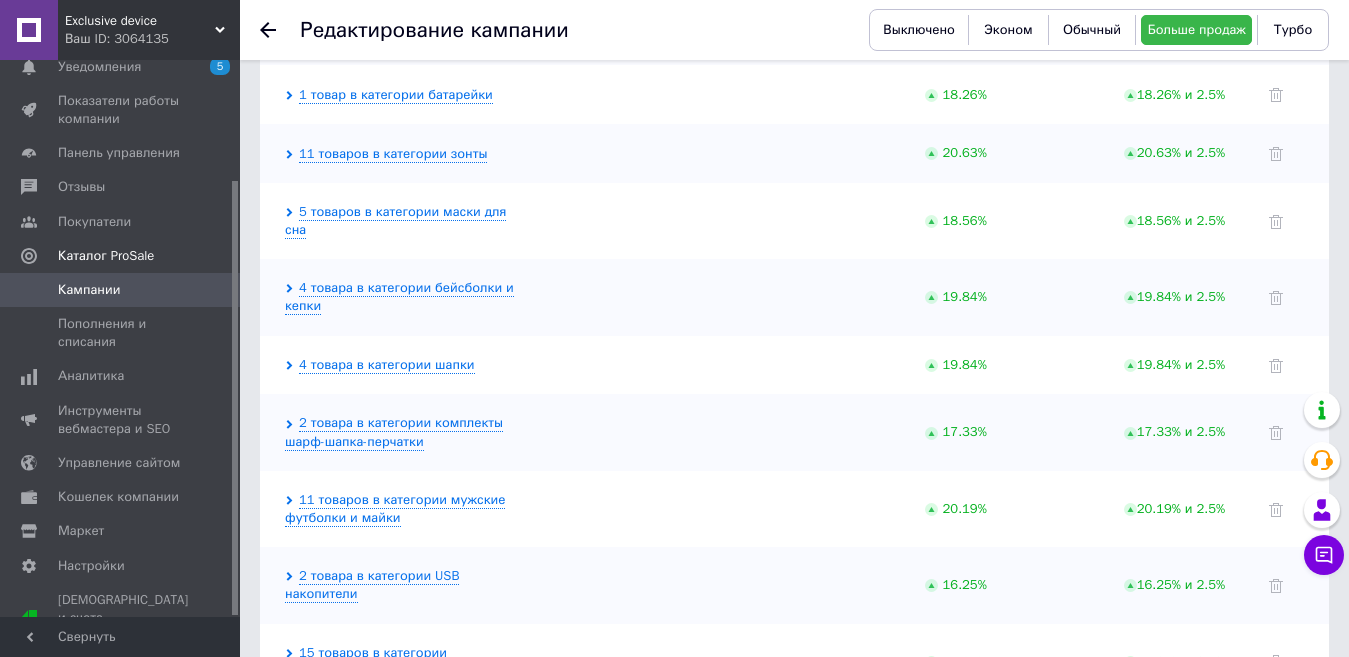 scroll, scrollTop: 800, scrollLeft: 0, axis: vertical 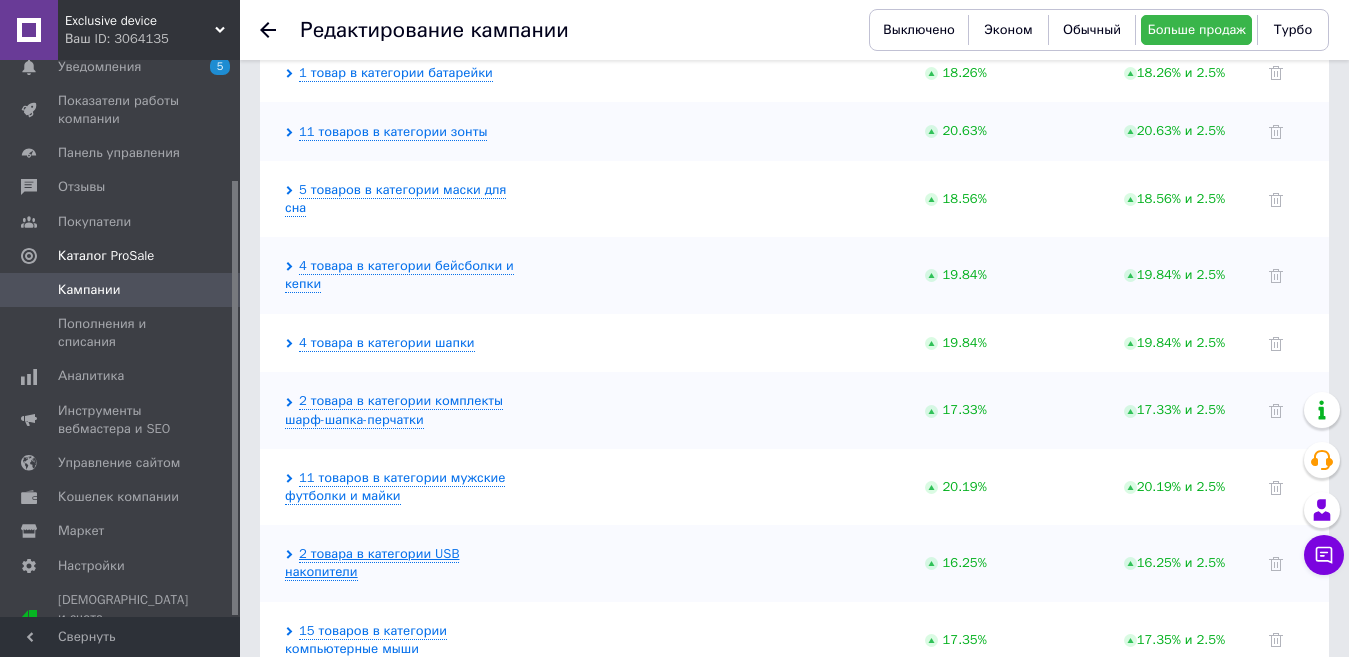 click on "2 товара в категории USB накопители" at bounding box center [372, 563] 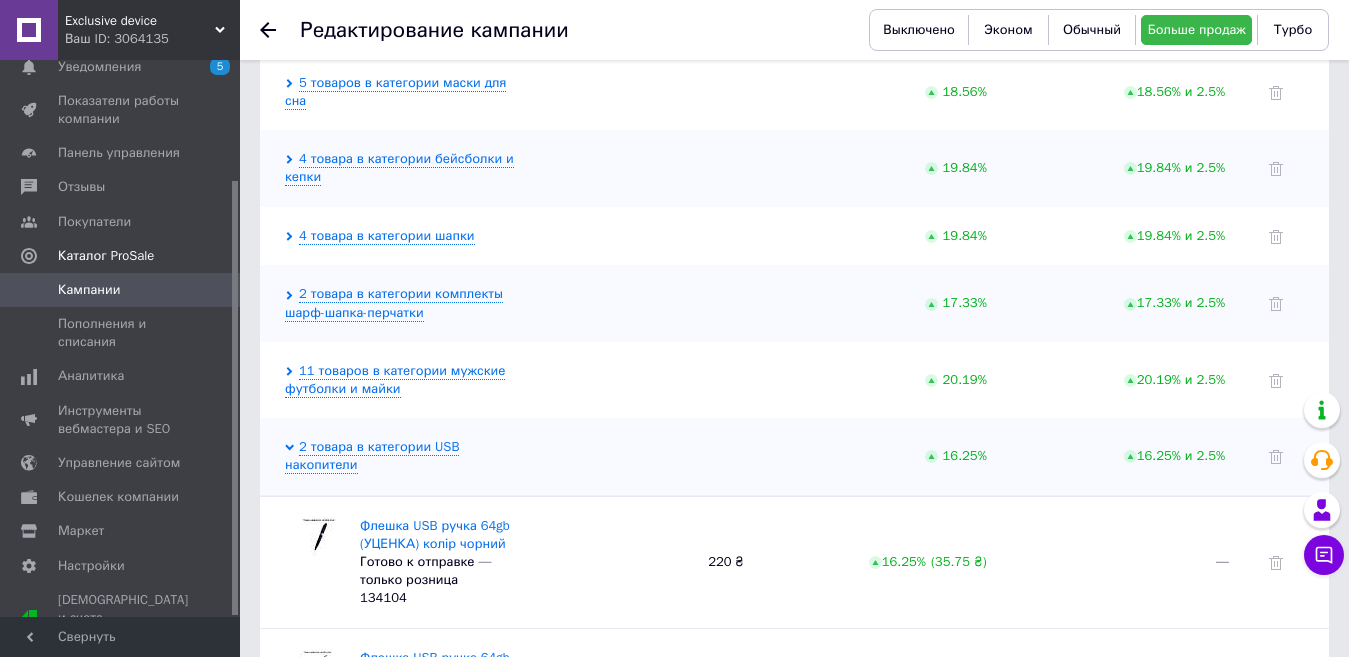 scroll, scrollTop: 1000, scrollLeft: 0, axis: vertical 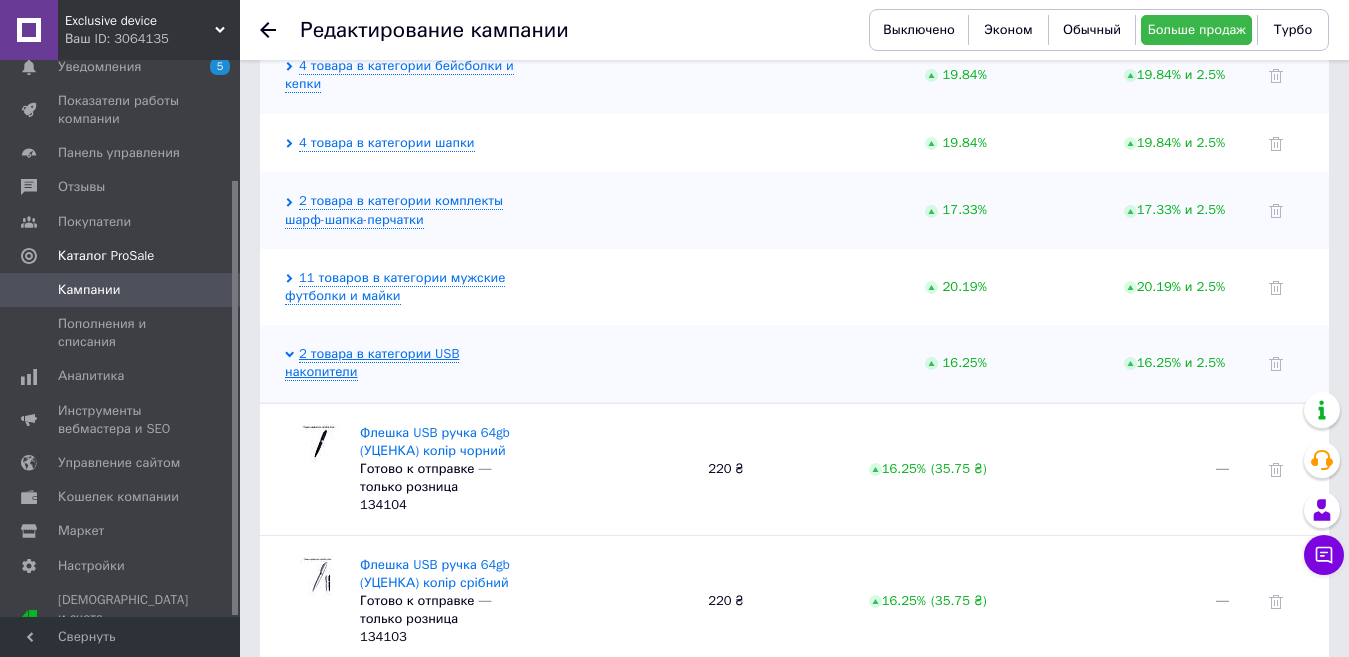 click on "2 товара в категории USB накопители" at bounding box center [372, 363] 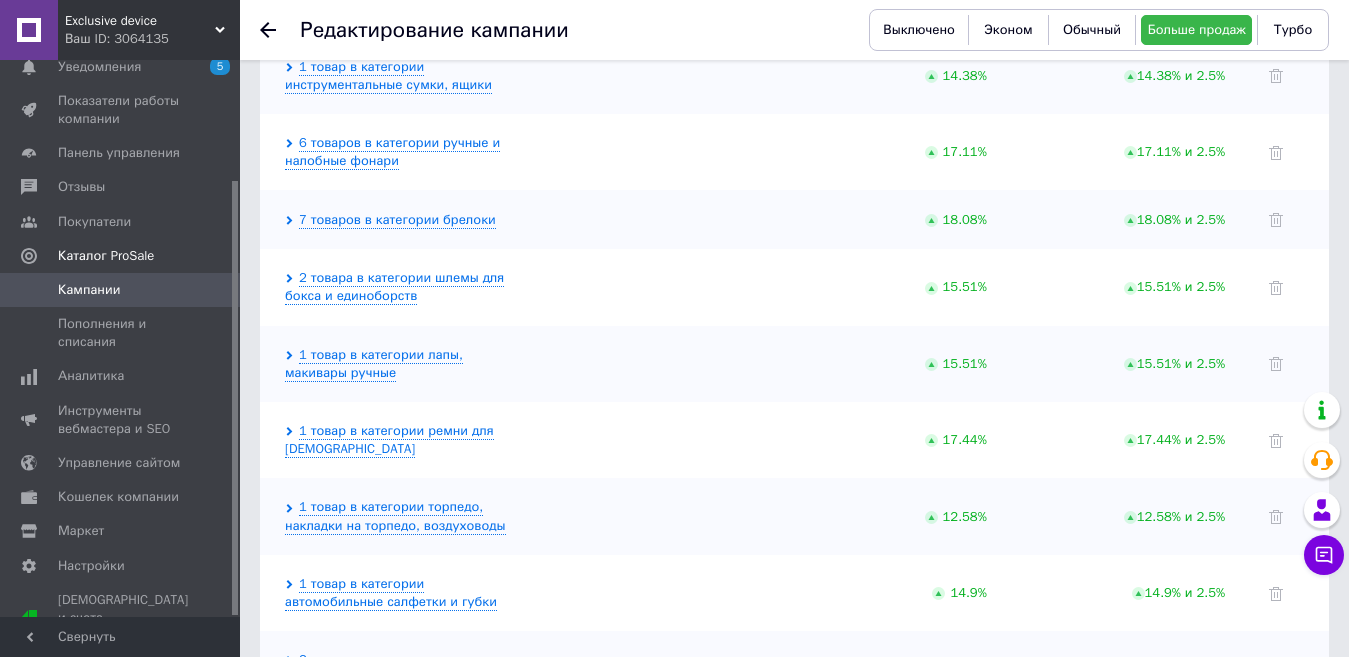 scroll, scrollTop: 2169, scrollLeft: 0, axis: vertical 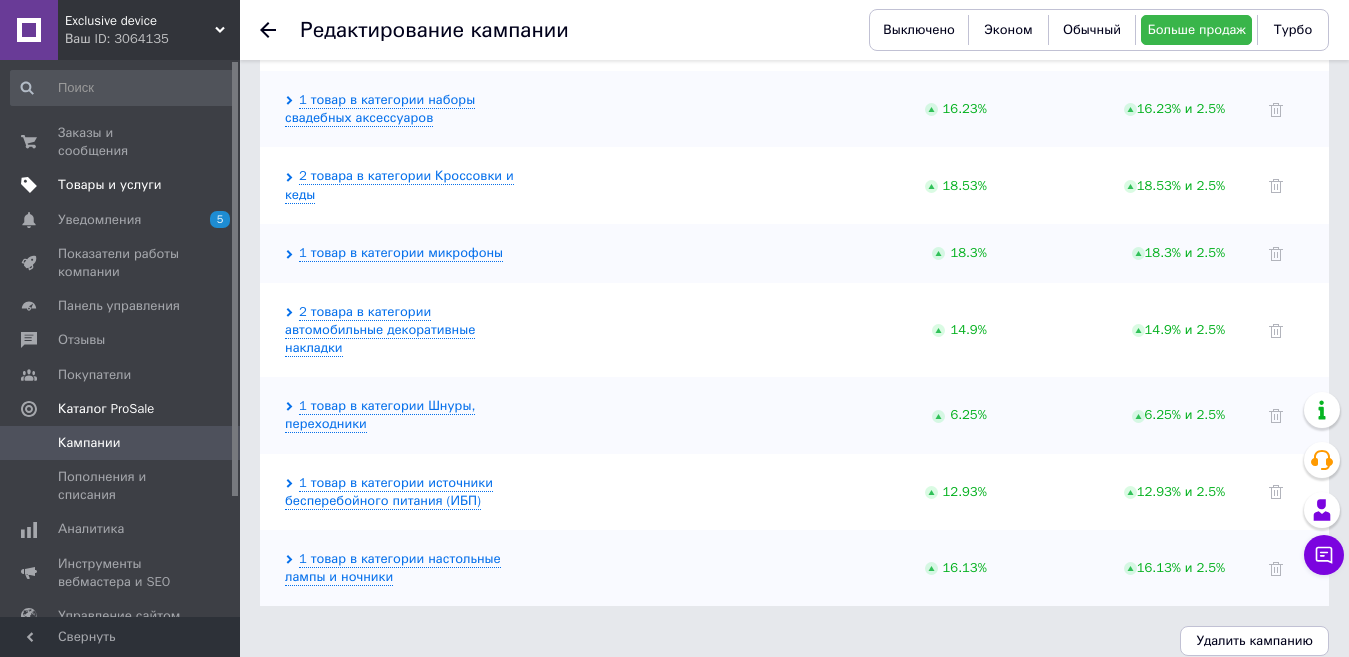 drag, startPoint x: 234, startPoint y: 311, endPoint x: 124, endPoint y: 170, distance: 178.83232 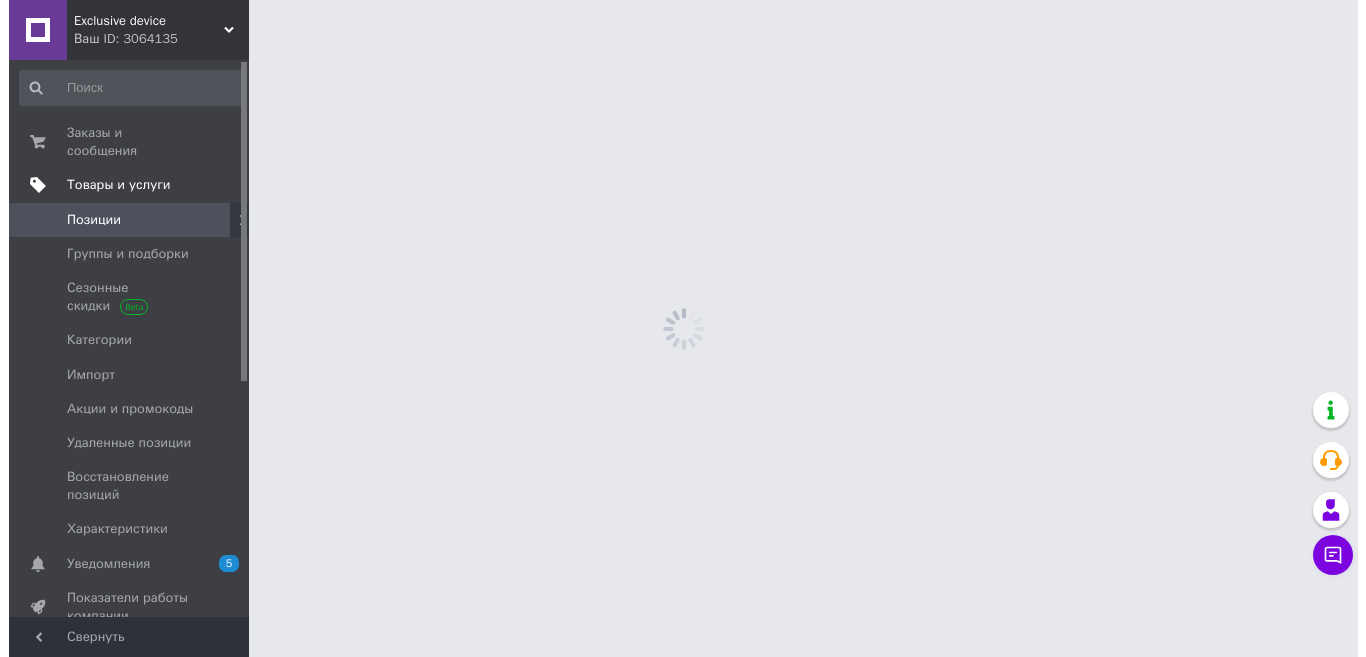 scroll, scrollTop: 0, scrollLeft: 0, axis: both 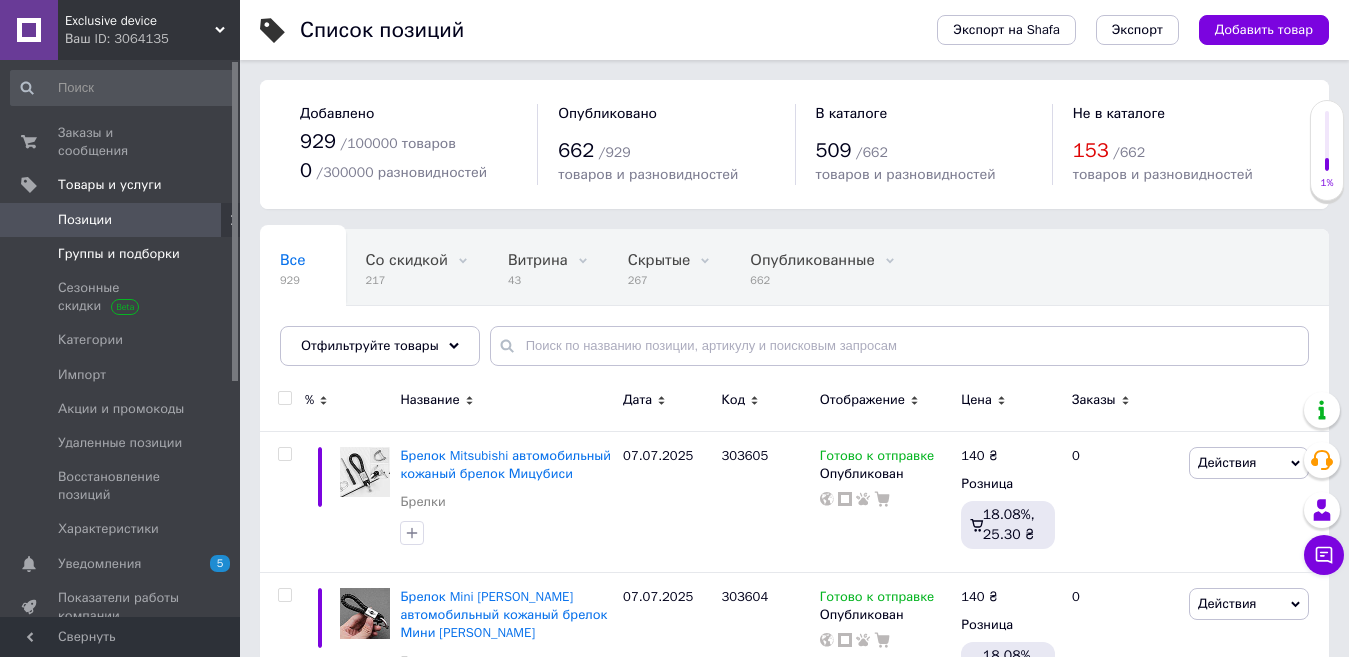 click on "Группы и подборки" at bounding box center [119, 254] 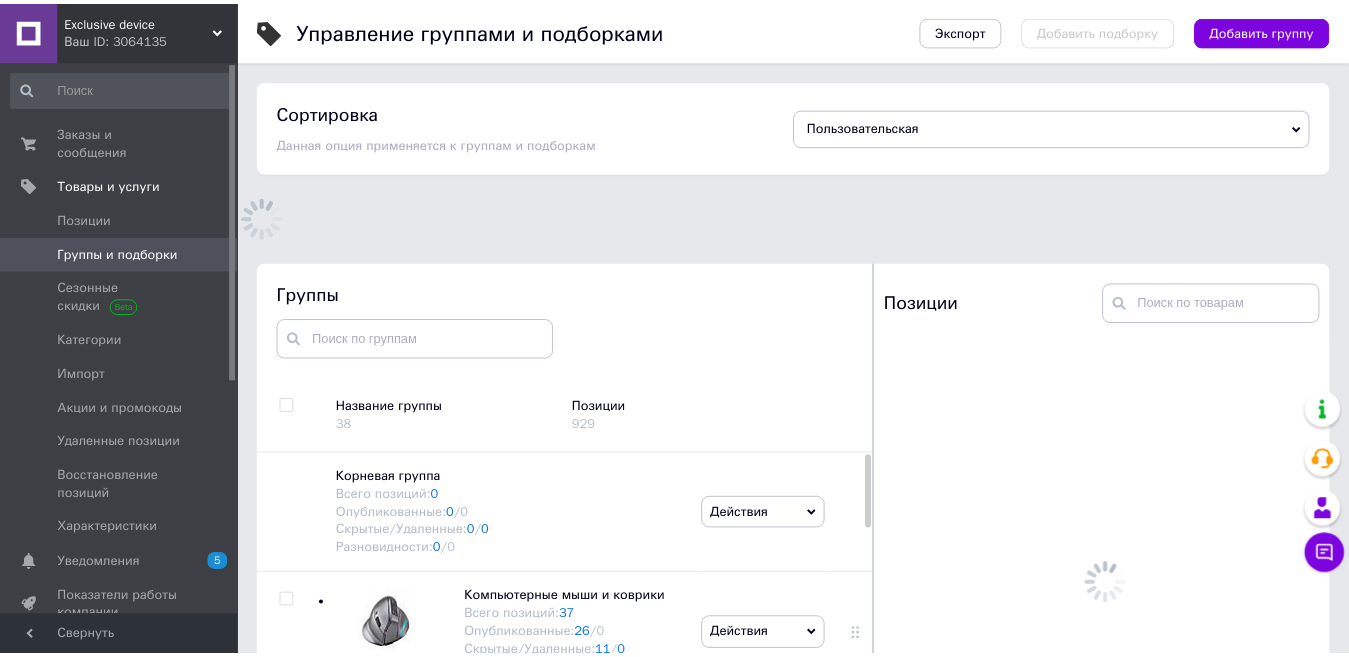 scroll, scrollTop: 113, scrollLeft: 0, axis: vertical 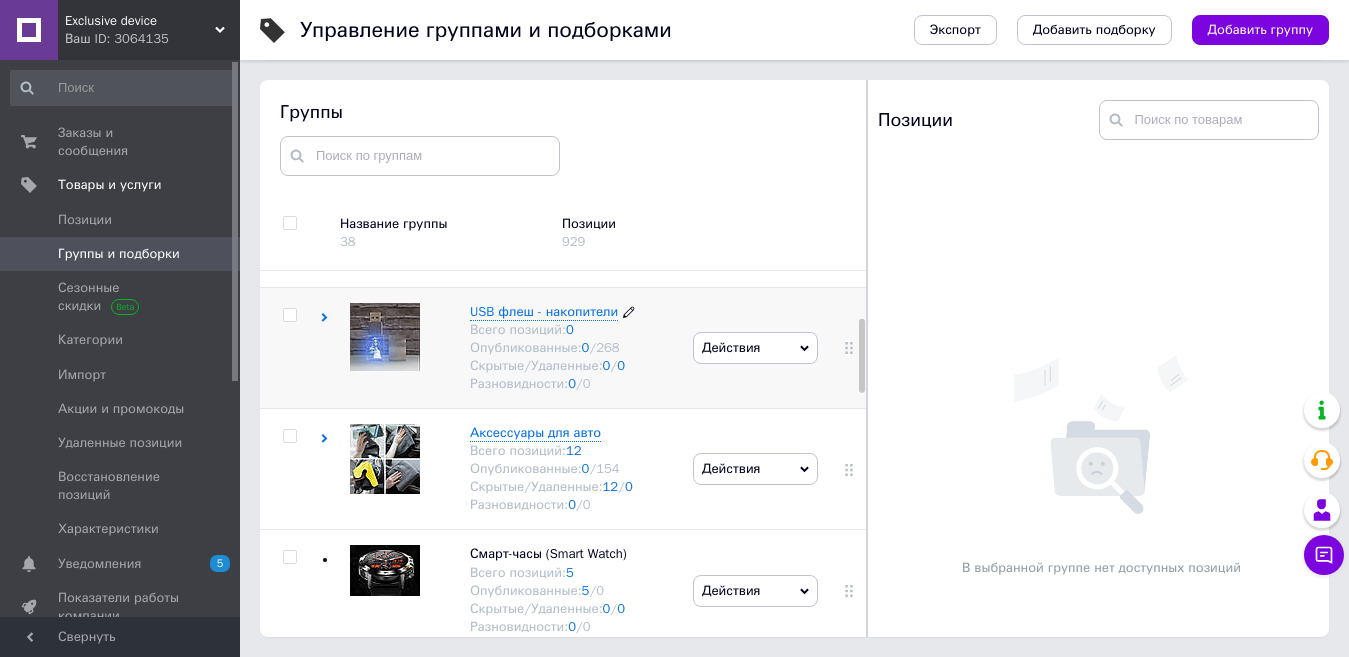 click on "USB флеш - накопители" at bounding box center [544, 311] 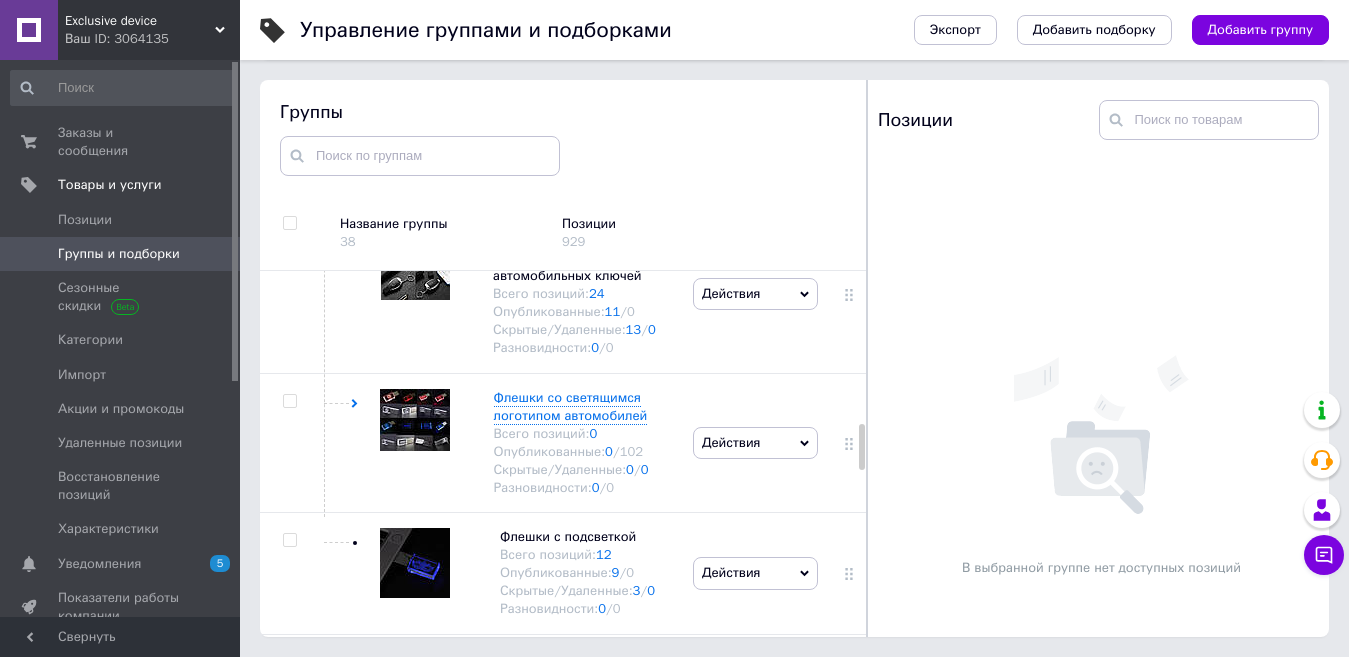 scroll, scrollTop: 1226, scrollLeft: 0, axis: vertical 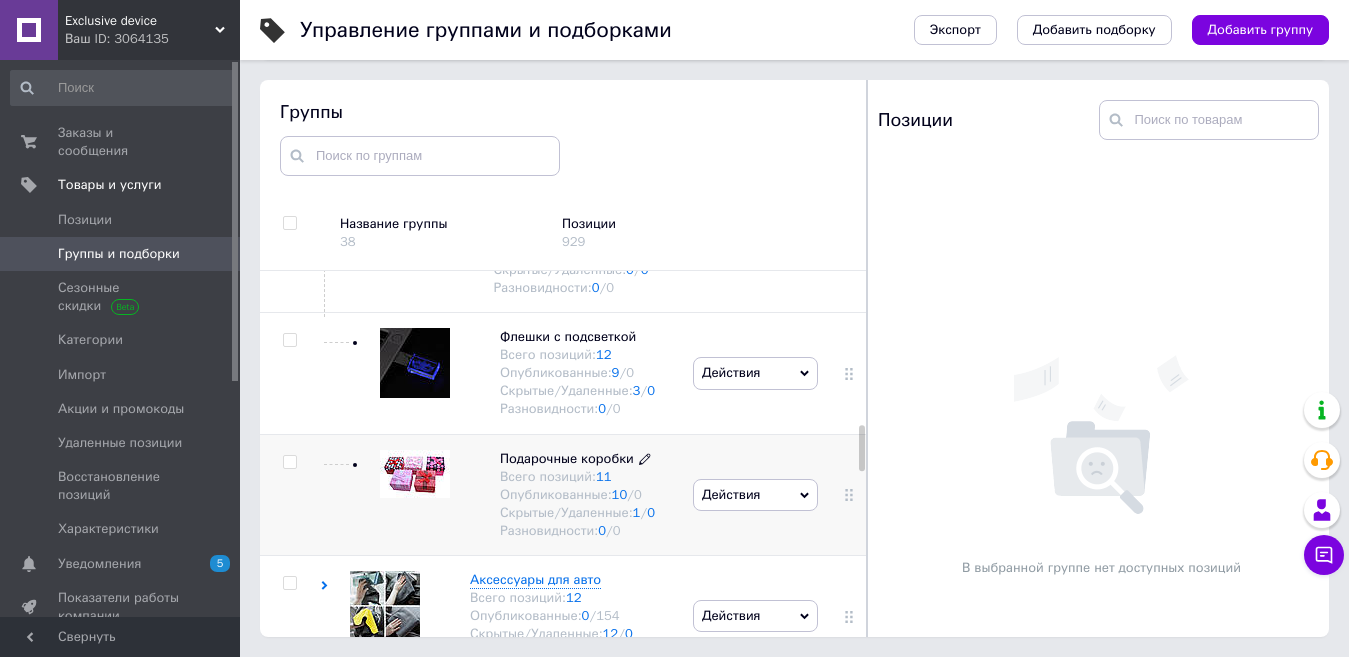 click on "Подарочные коробки" at bounding box center [567, 458] 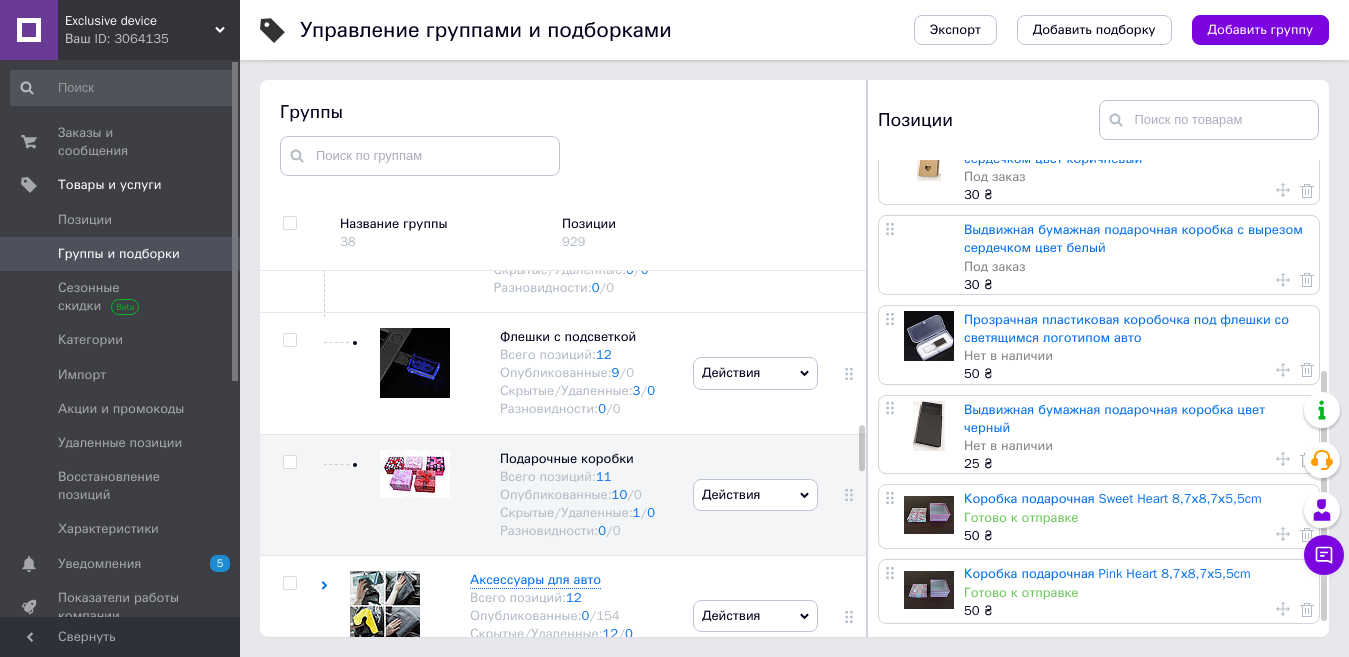 scroll, scrollTop: 427, scrollLeft: 0, axis: vertical 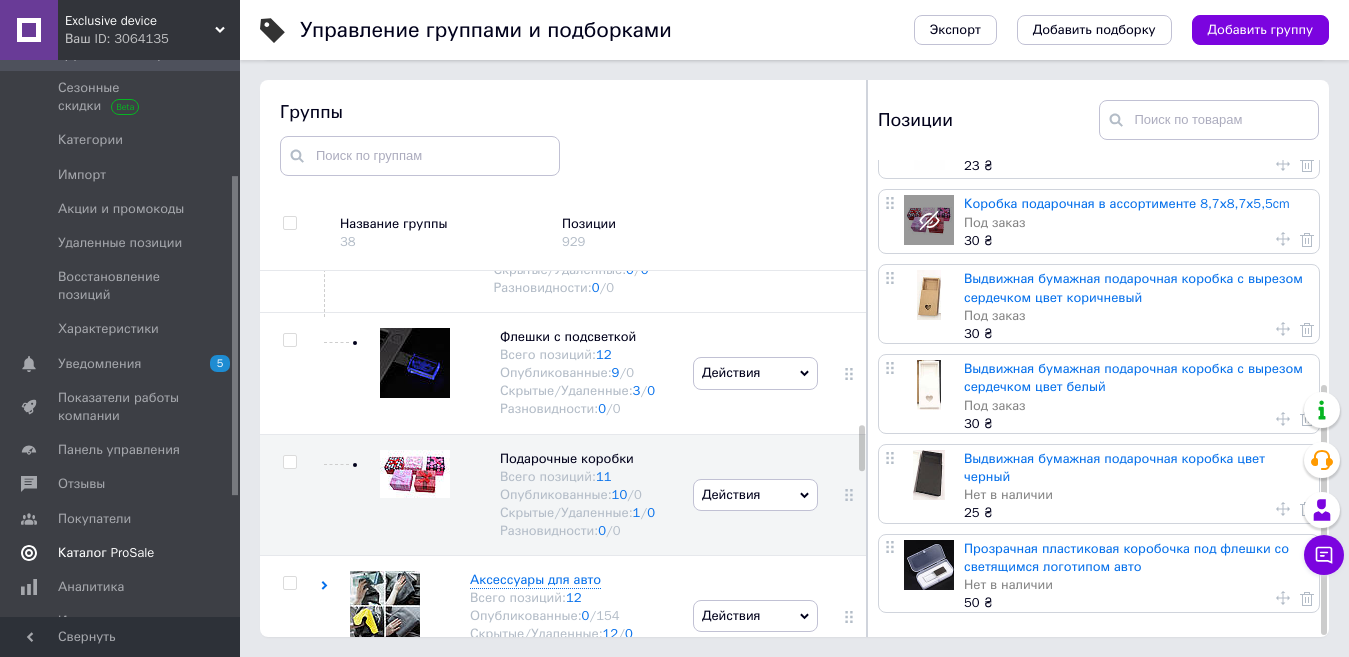 click on "Каталог ProSale" at bounding box center (106, 553) 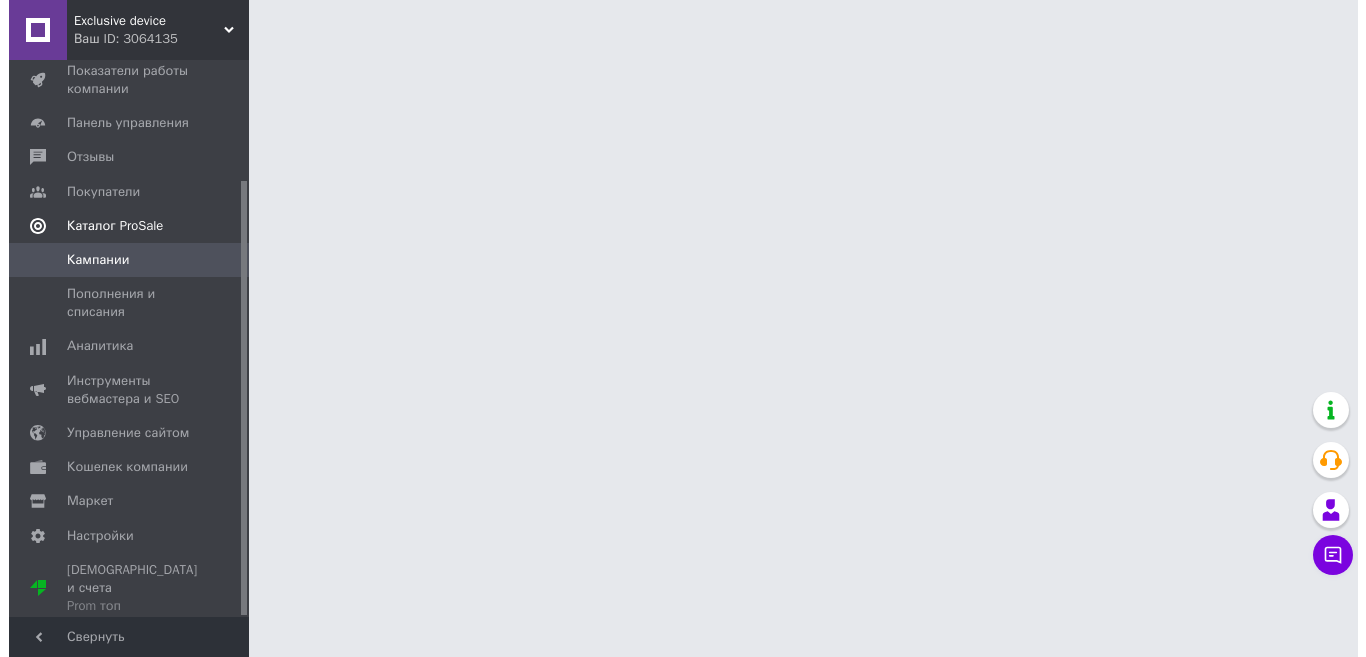 scroll, scrollTop: 0, scrollLeft: 0, axis: both 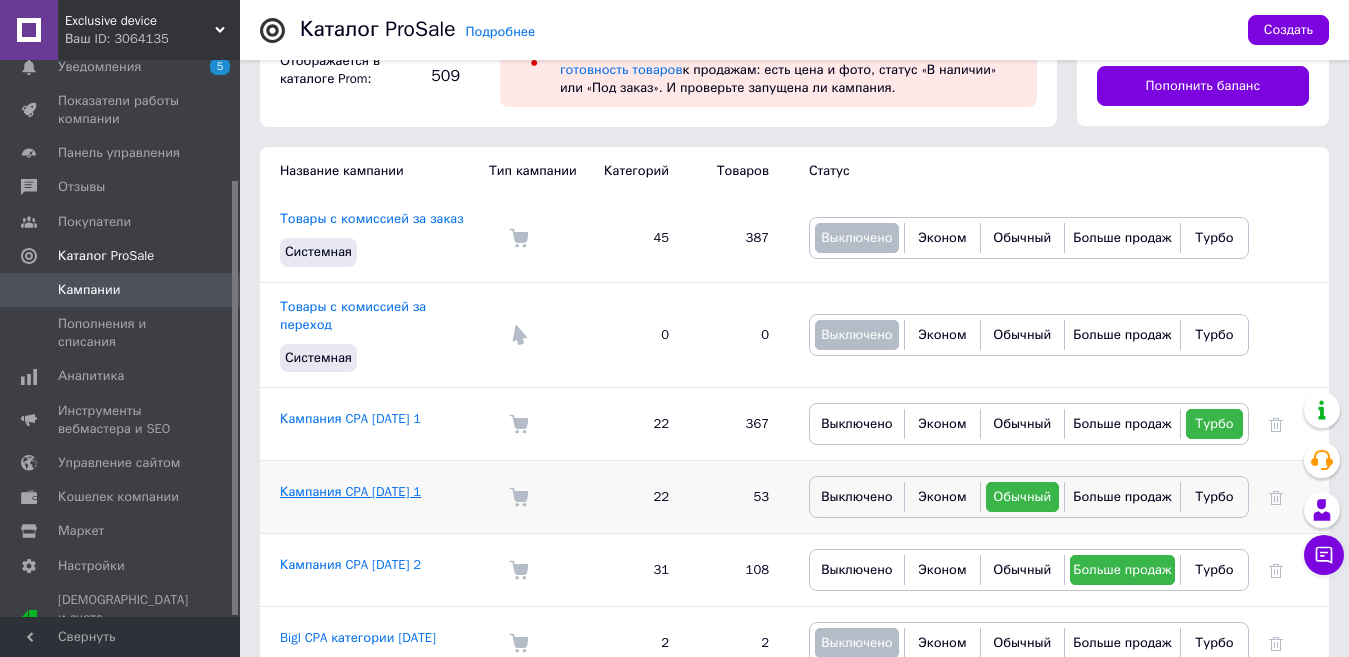 click on "Кампания CPA [DATE] 1" at bounding box center [350, 491] 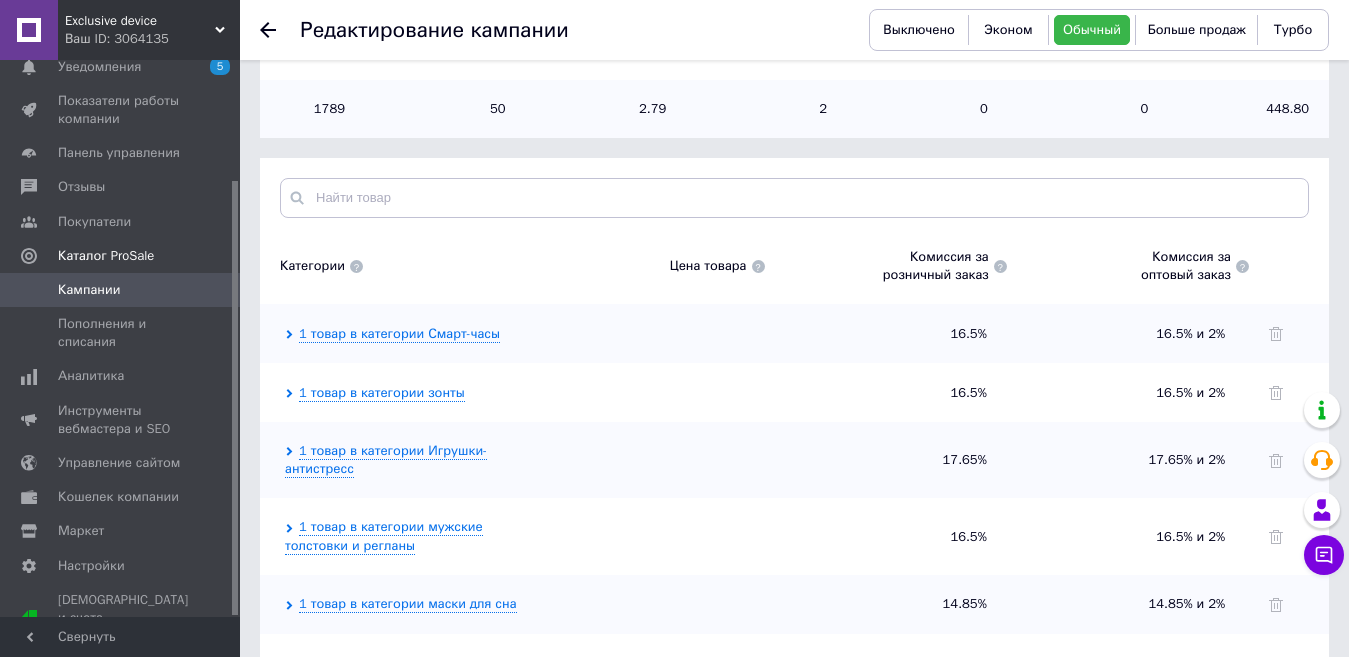 scroll, scrollTop: 500, scrollLeft: 0, axis: vertical 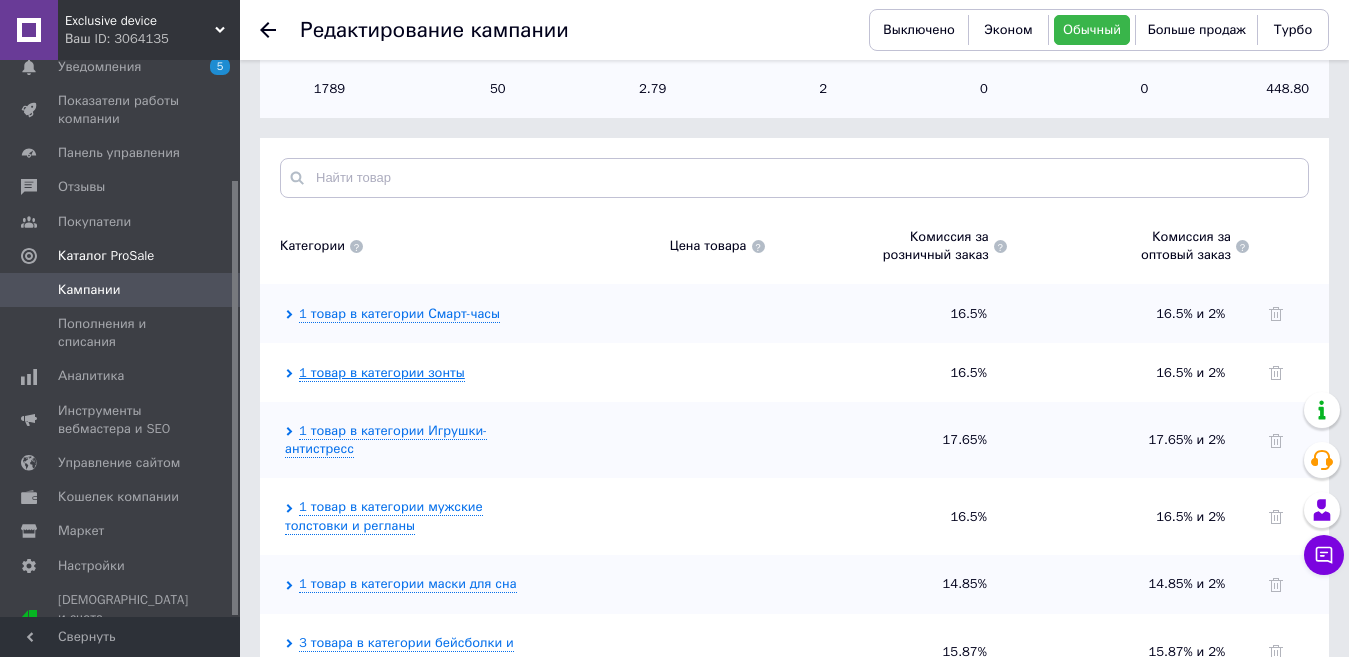 click on "1 товар в категории зонты" at bounding box center [382, 373] 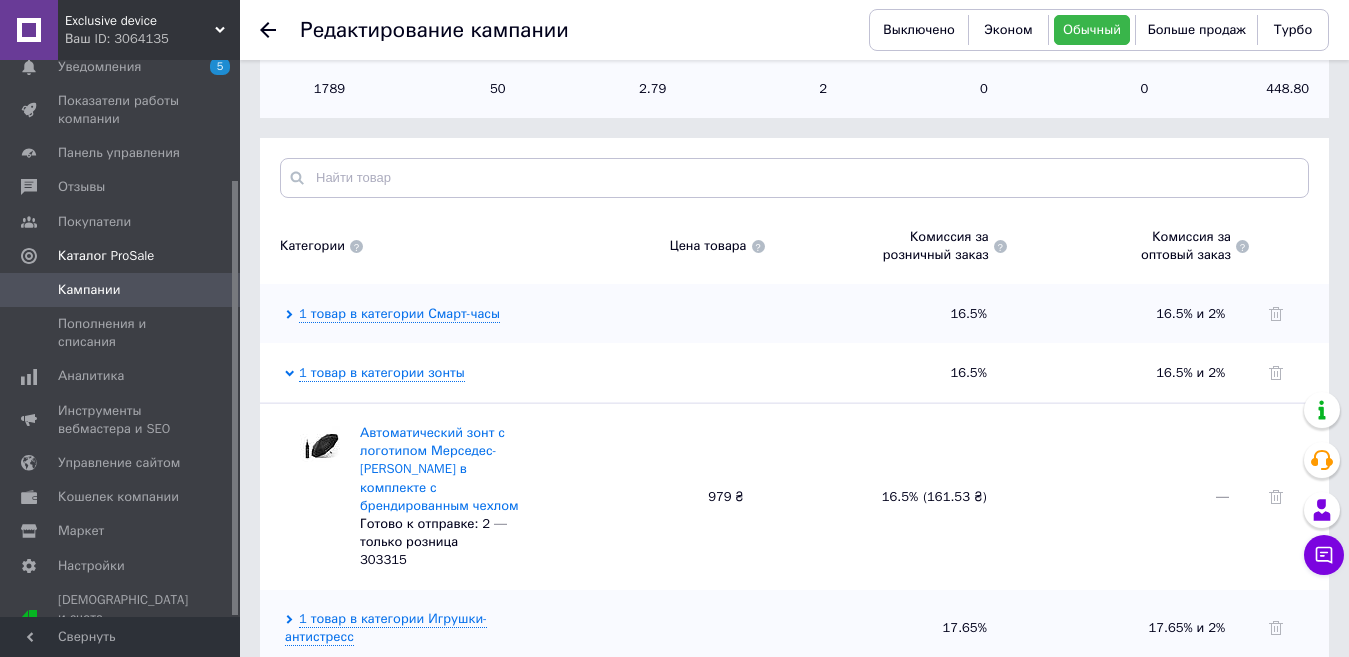 scroll, scrollTop: 600, scrollLeft: 0, axis: vertical 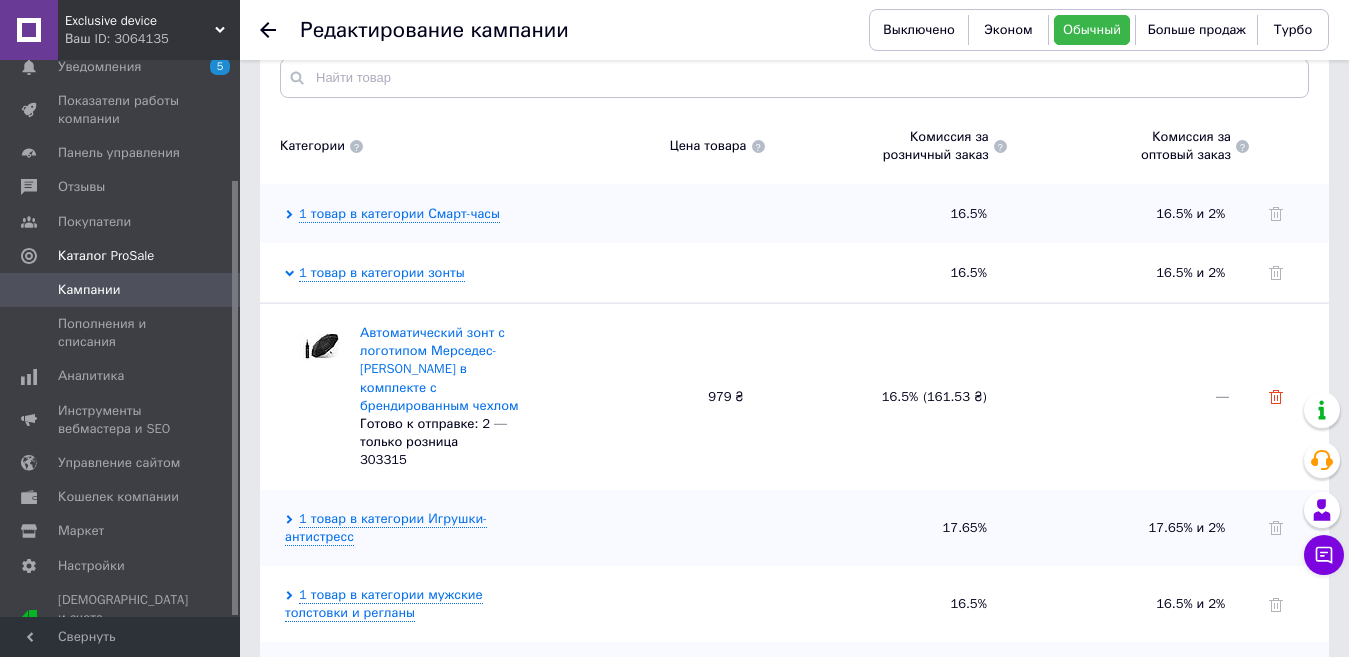 click 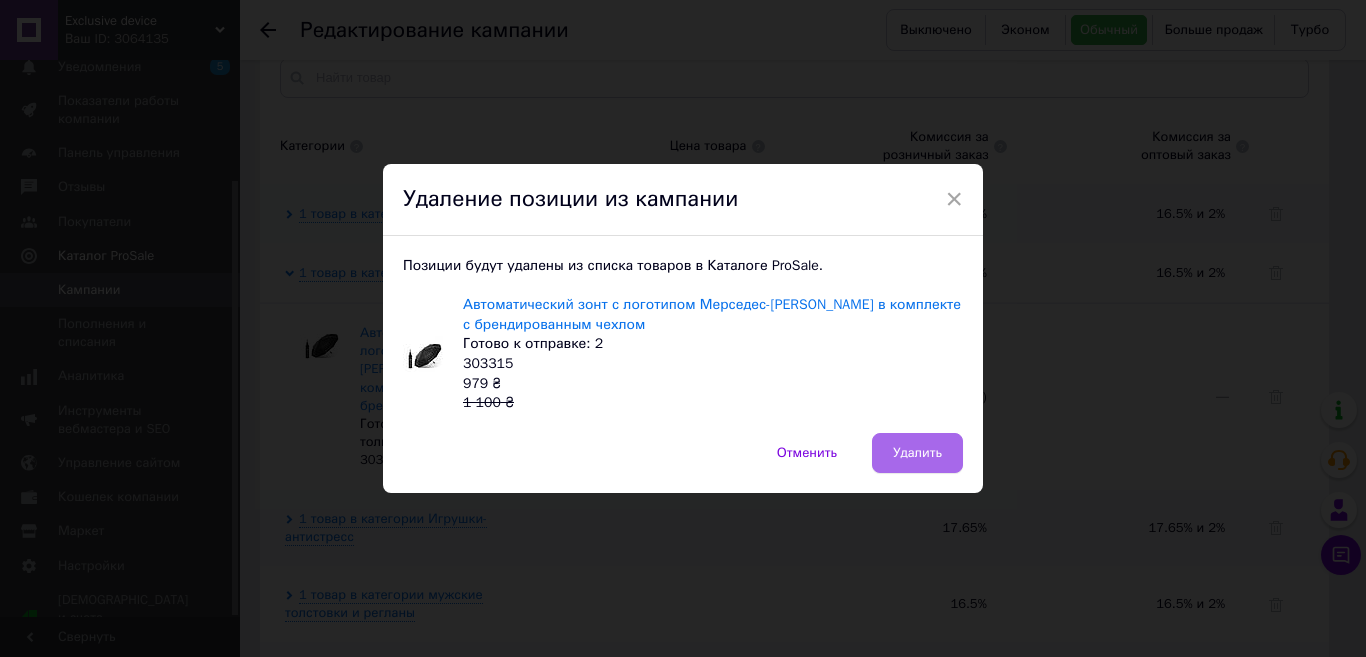 click on "Удалить" at bounding box center (917, 453) 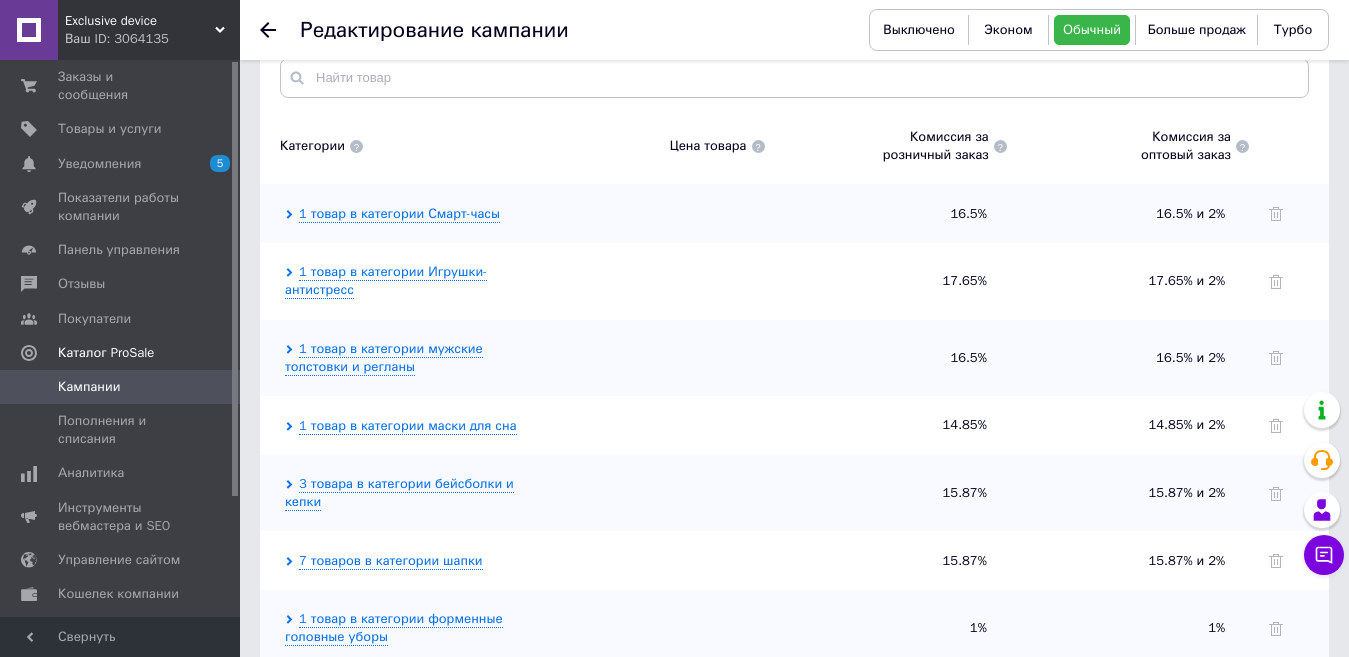 scroll, scrollTop: 0, scrollLeft: 0, axis: both 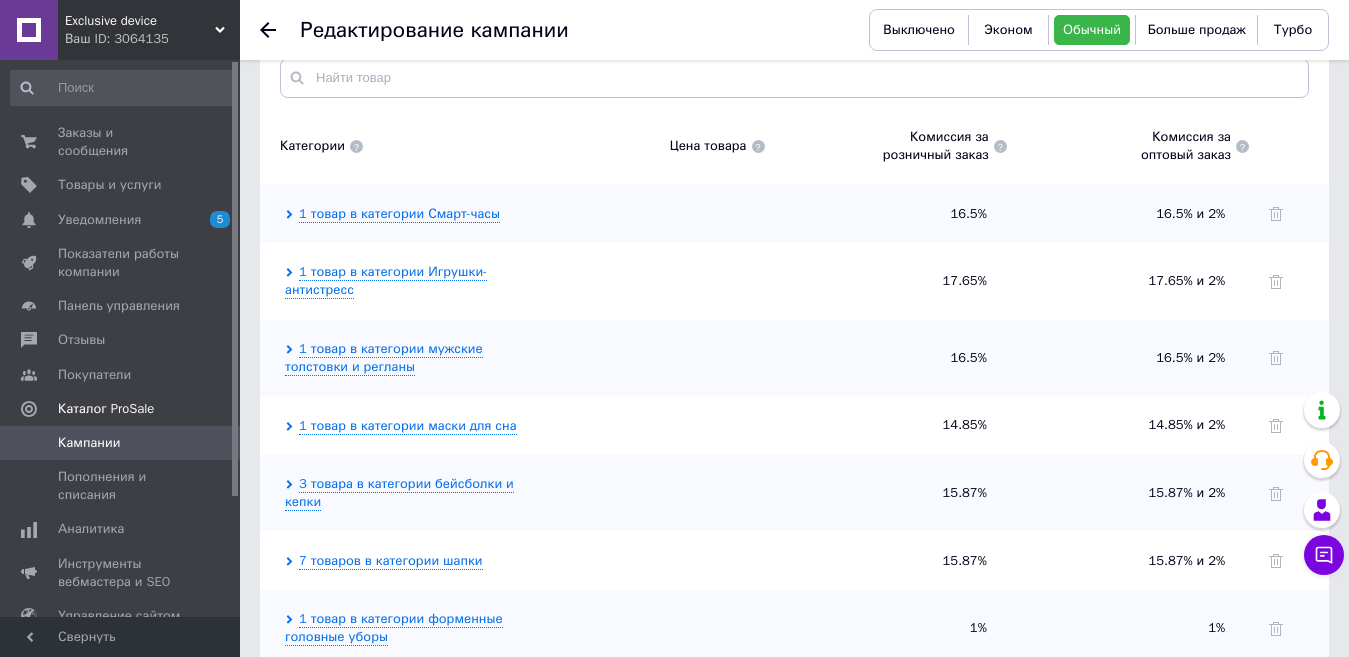 drag, startPoint x: 237, startPoint y: 223, endPoint x: 238, endPoint y: 57, distance: 166.003 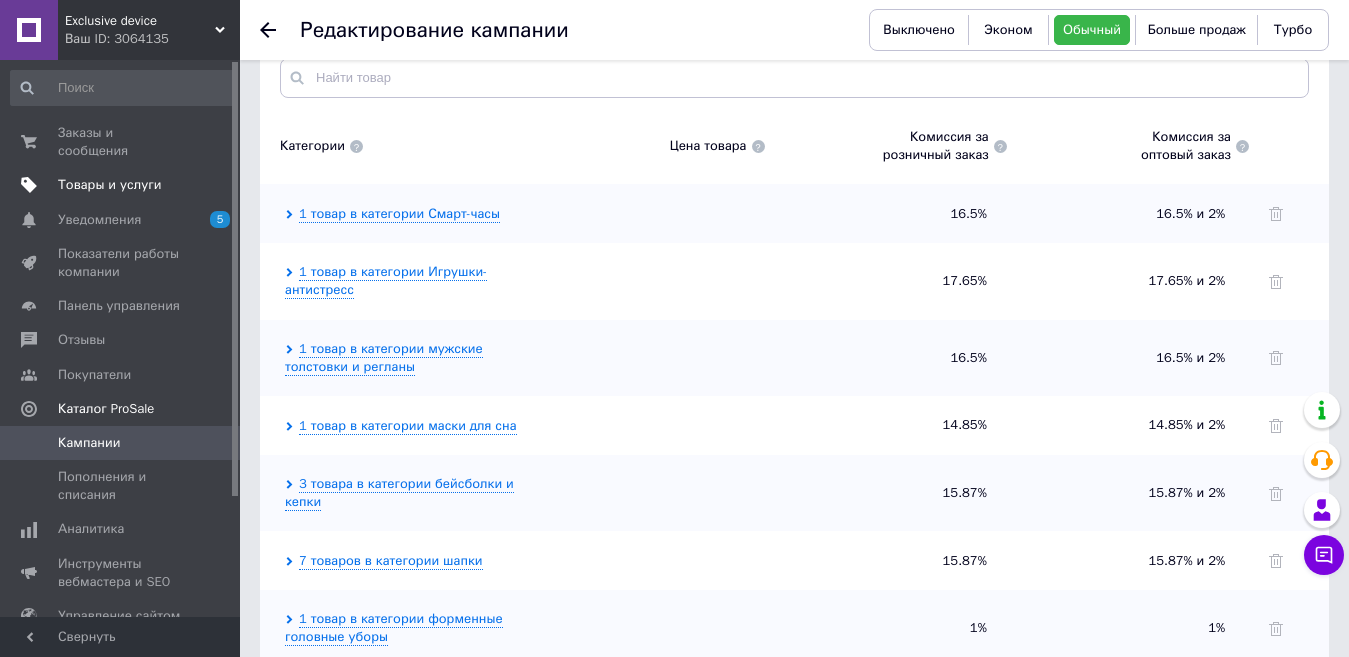 click on "Товары и услуги" at bounding box center [110, 185] 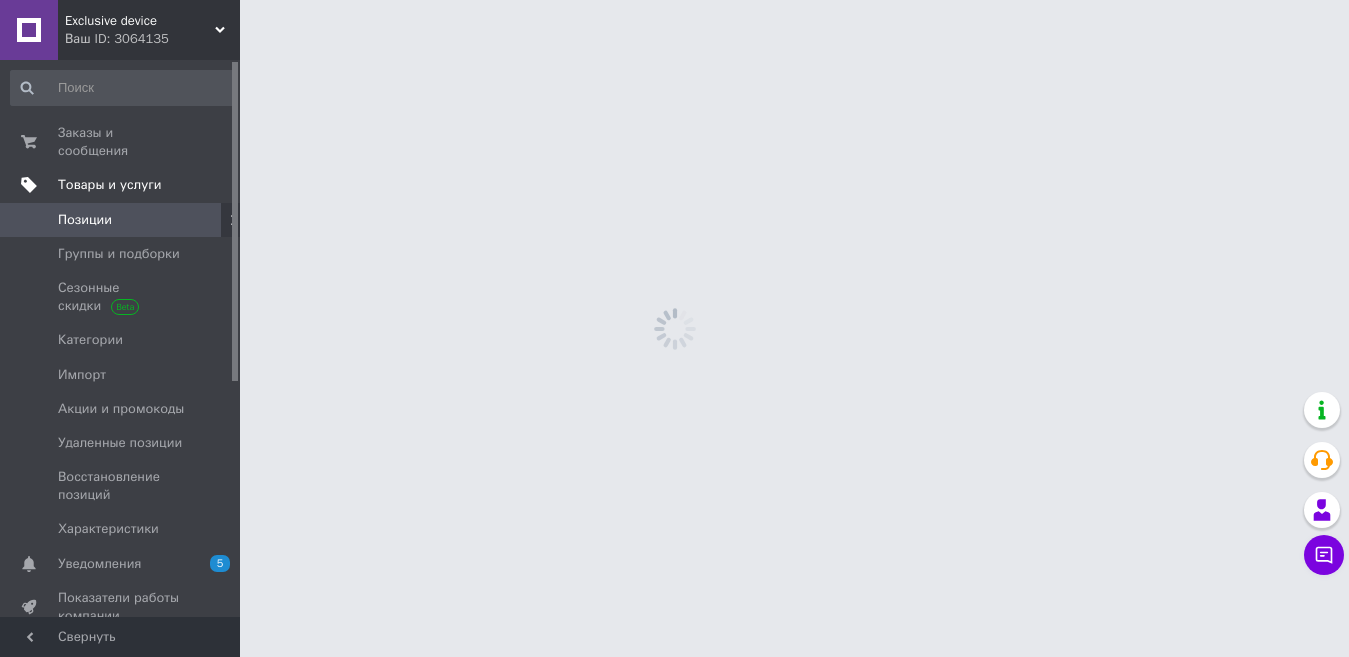 scroll, scrollTop: 0, scrollLeft: 0, axis: both 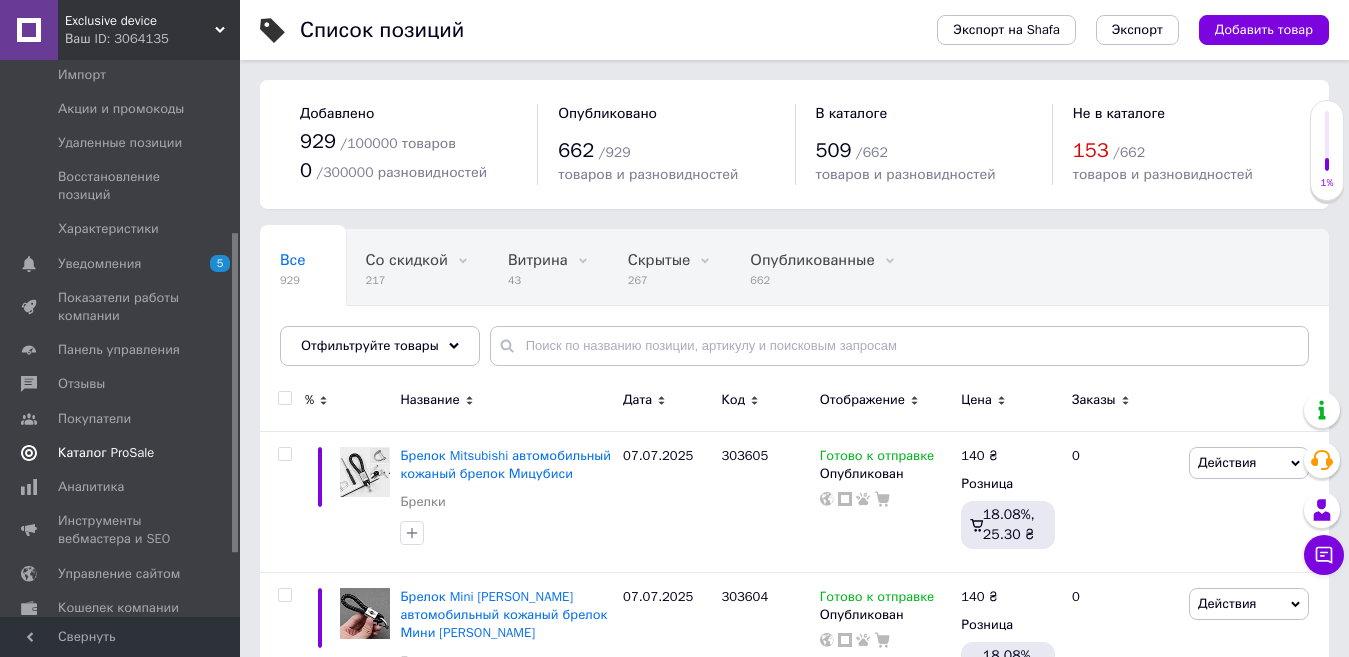 click on "Каталог ProSale" at bounding box center [106, 453] 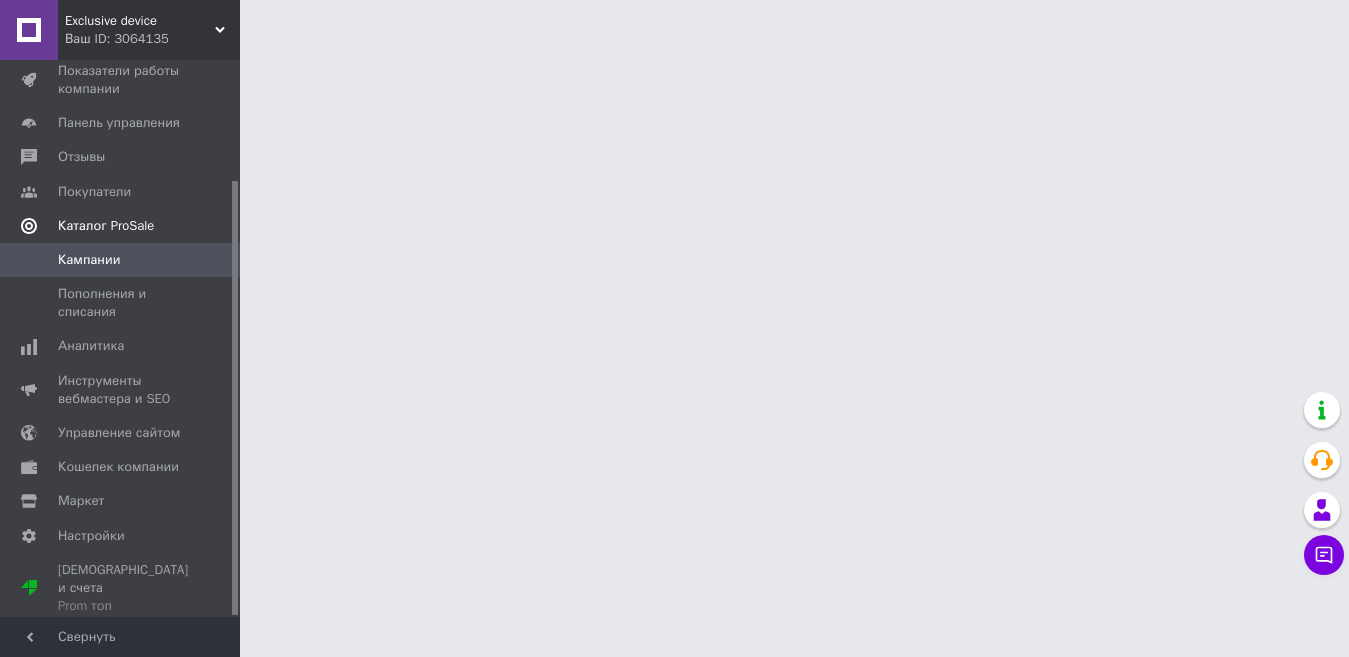 scroll, scrollTop: 153, scrollLeft: 0, axis: vertical 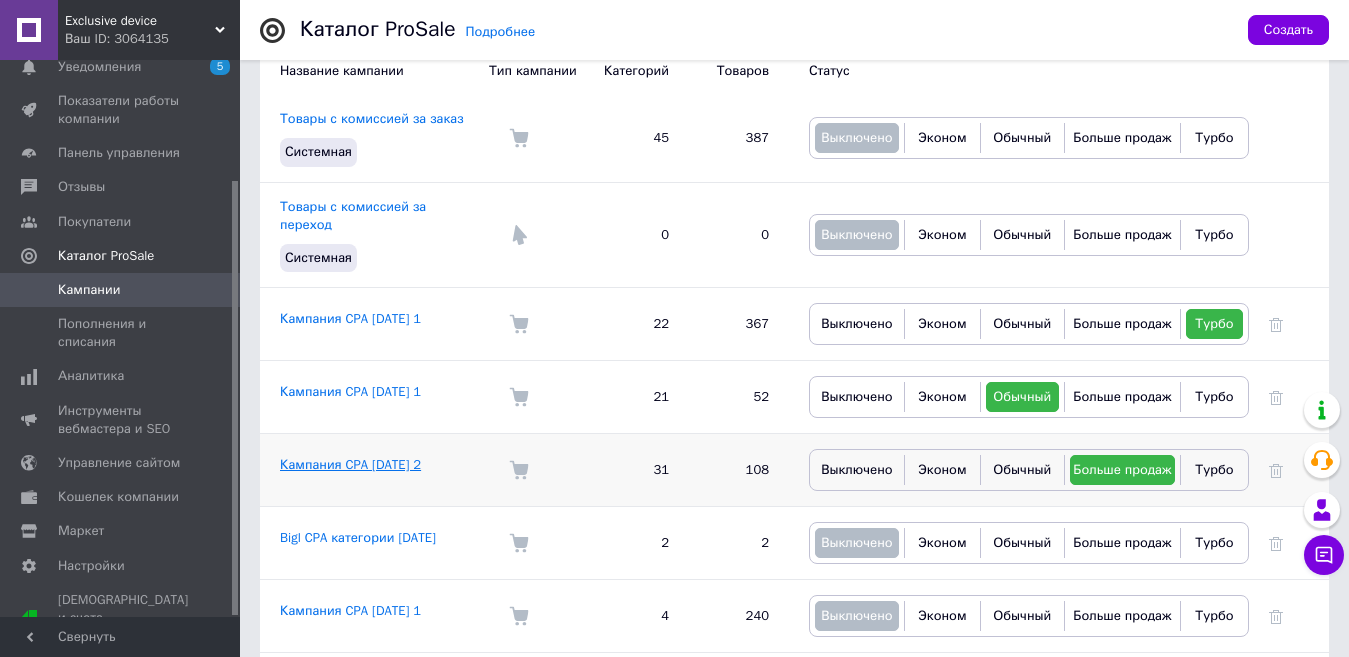 click on "Кампания CPA [DATE] 2" at bounding box center (350, 464) 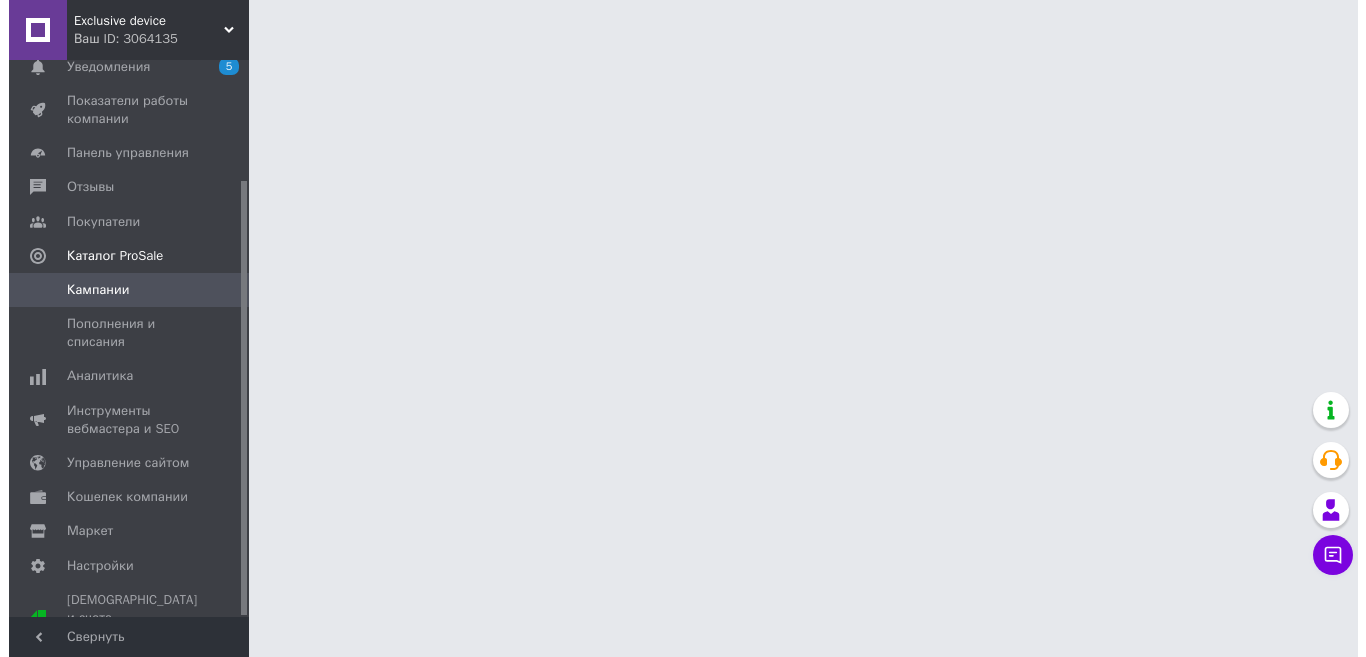scroll, scrollTop: 0, scrollLeft: 0, axis: both 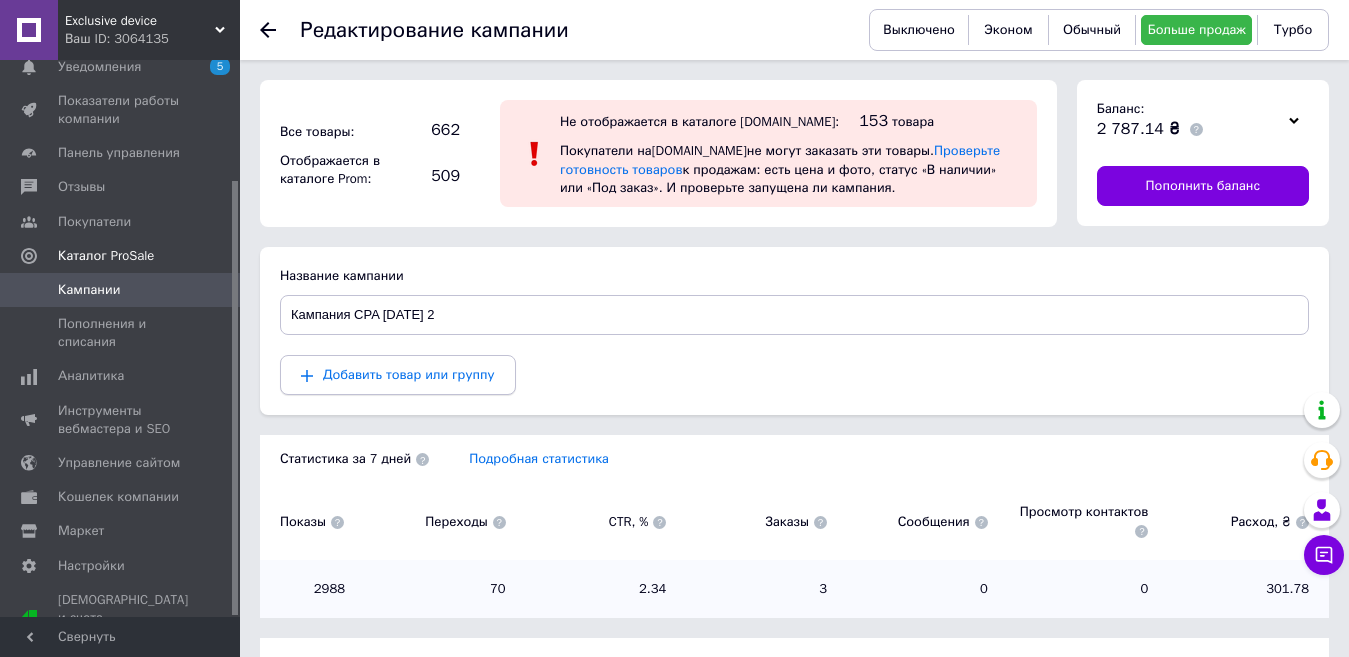 click on "Добавить товар или группу" at bounding box center (409, 374) 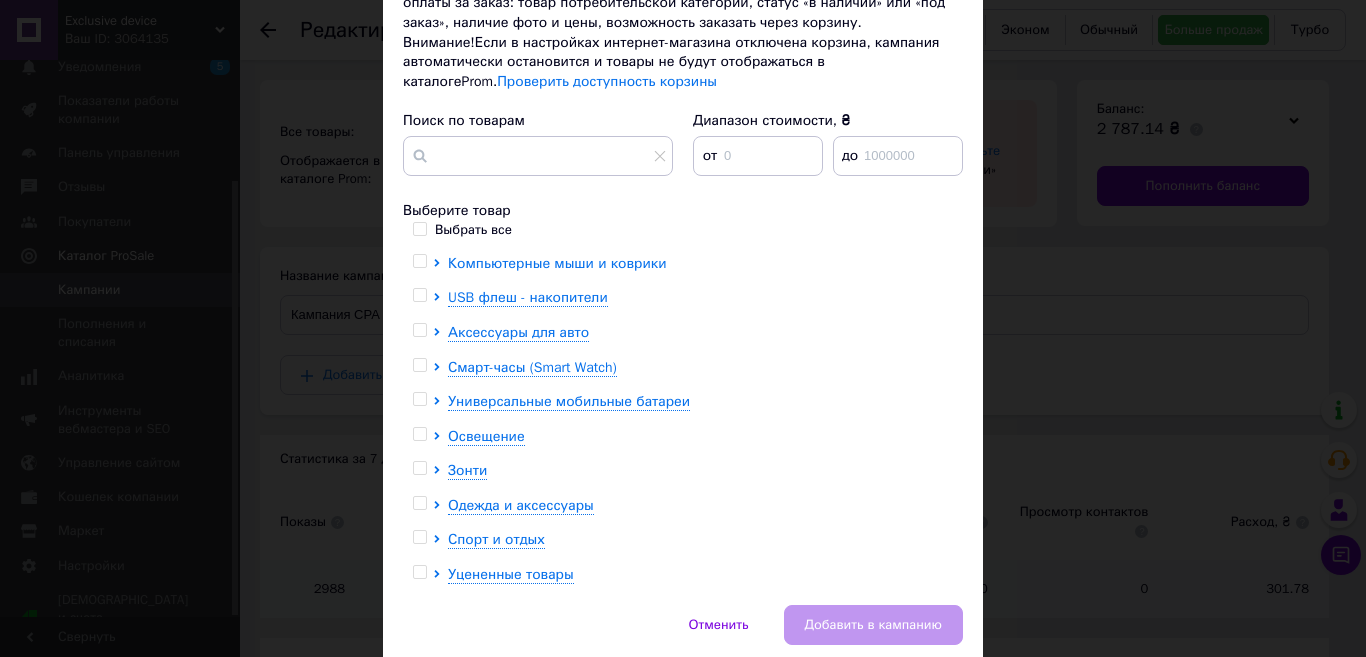 scroll, scrollTop: 200, scrollLeft: 0, axis: vertical 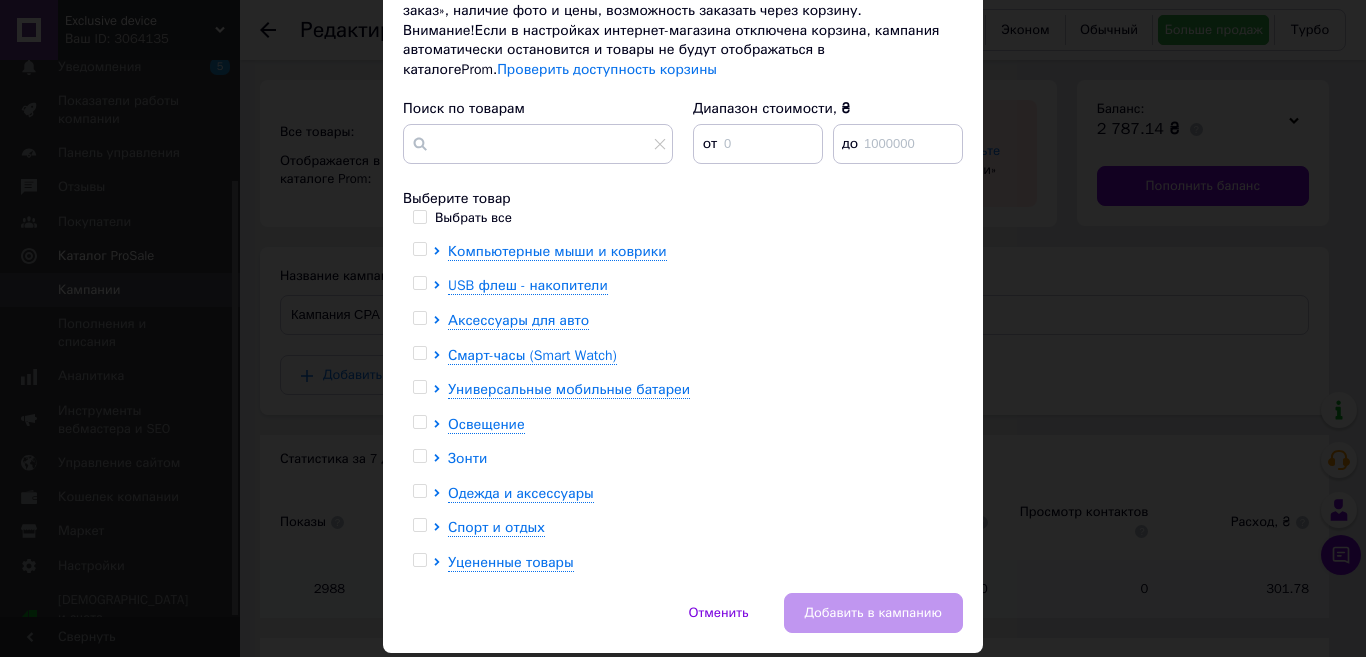 click on "Зонти" at bounding box center [467, 458] 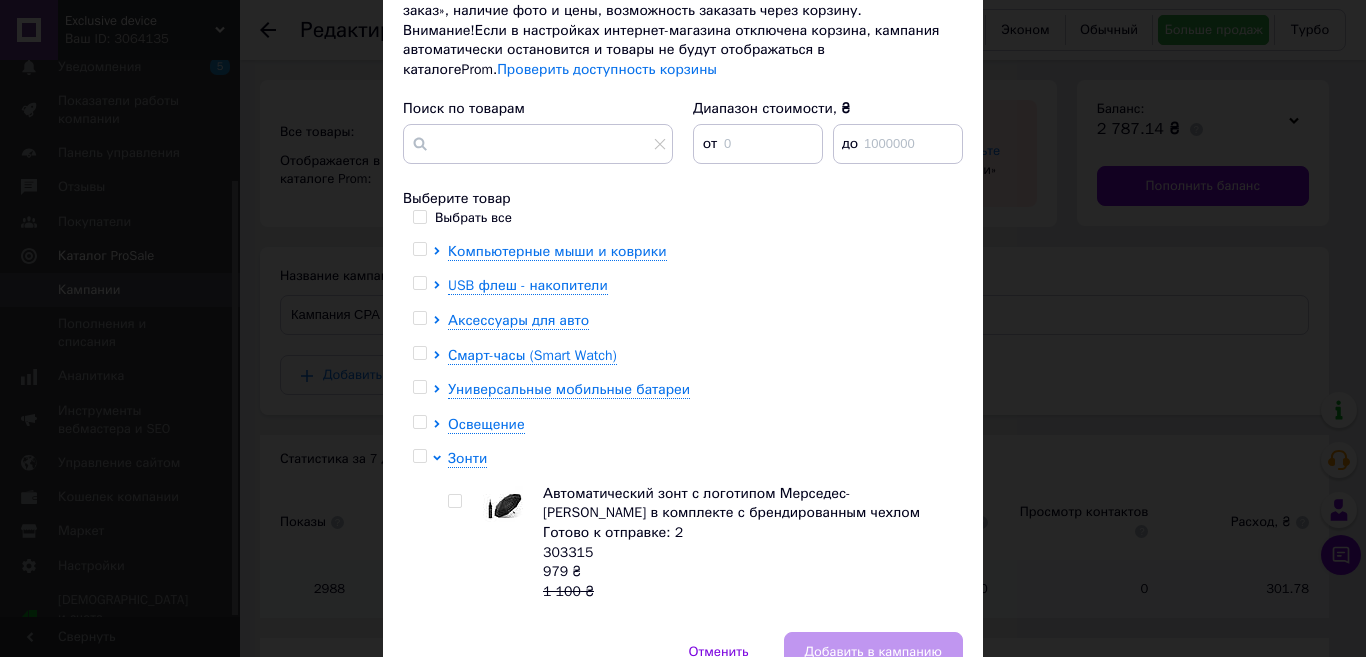 click at bounding box center (454, 501) 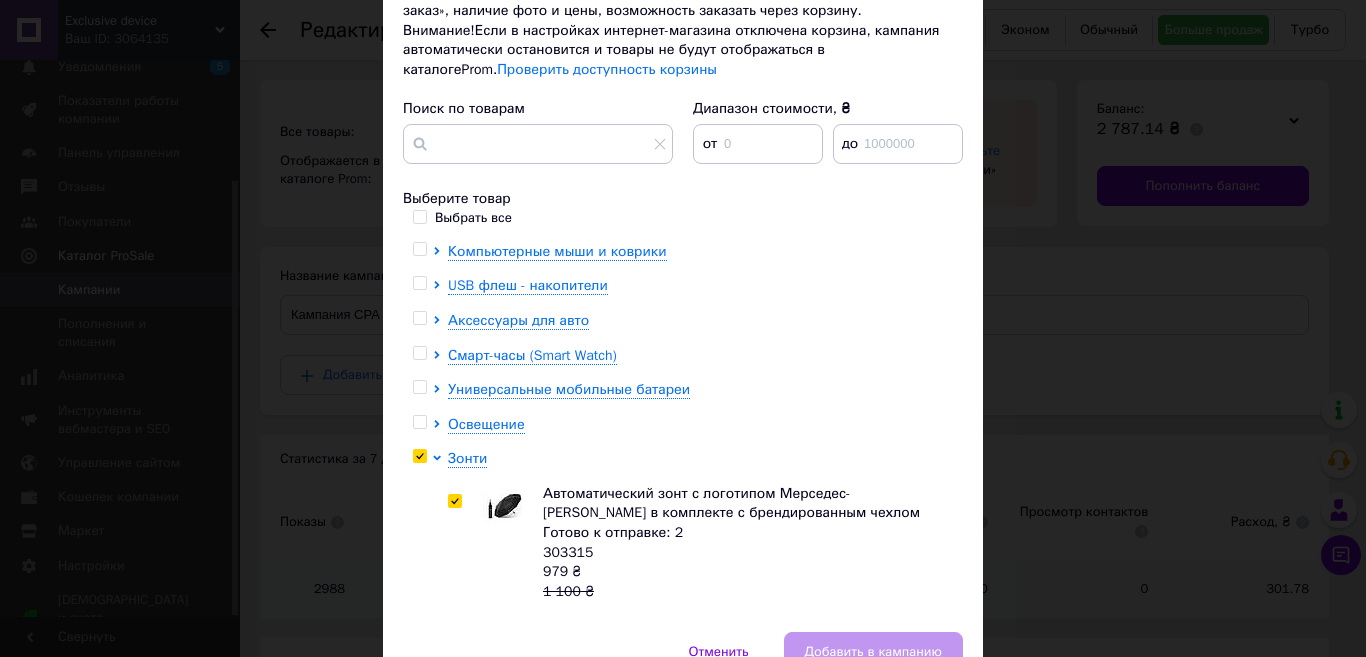 checkbox on "true" 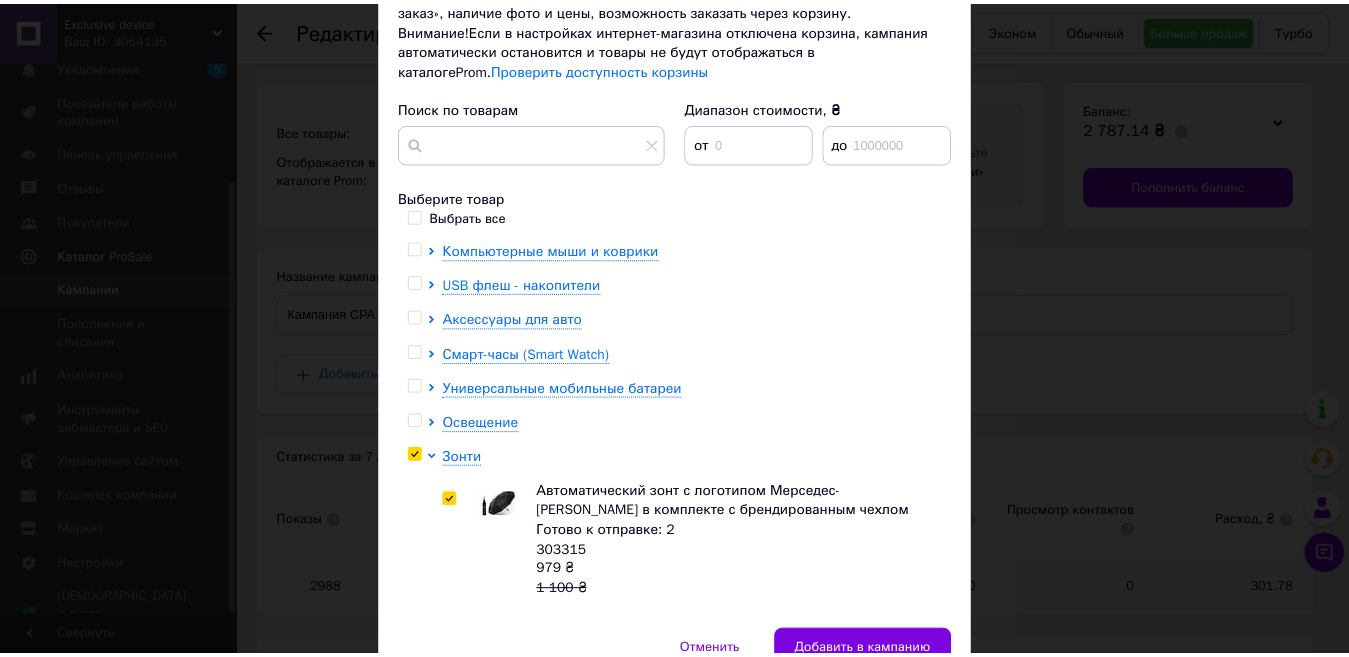 scroll, scrollTop: 305, scrollLeft: 0, axis: vertical 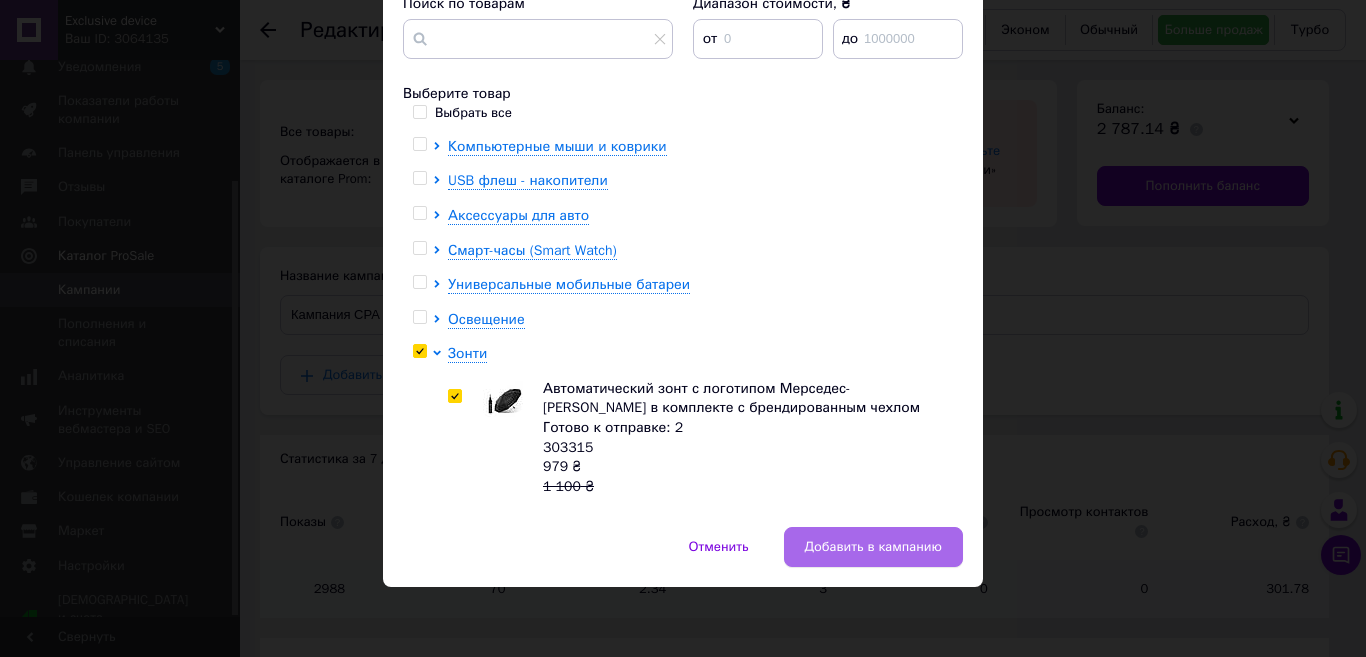 click on "Добавить в кампанию" at bounding box center [873, 547] 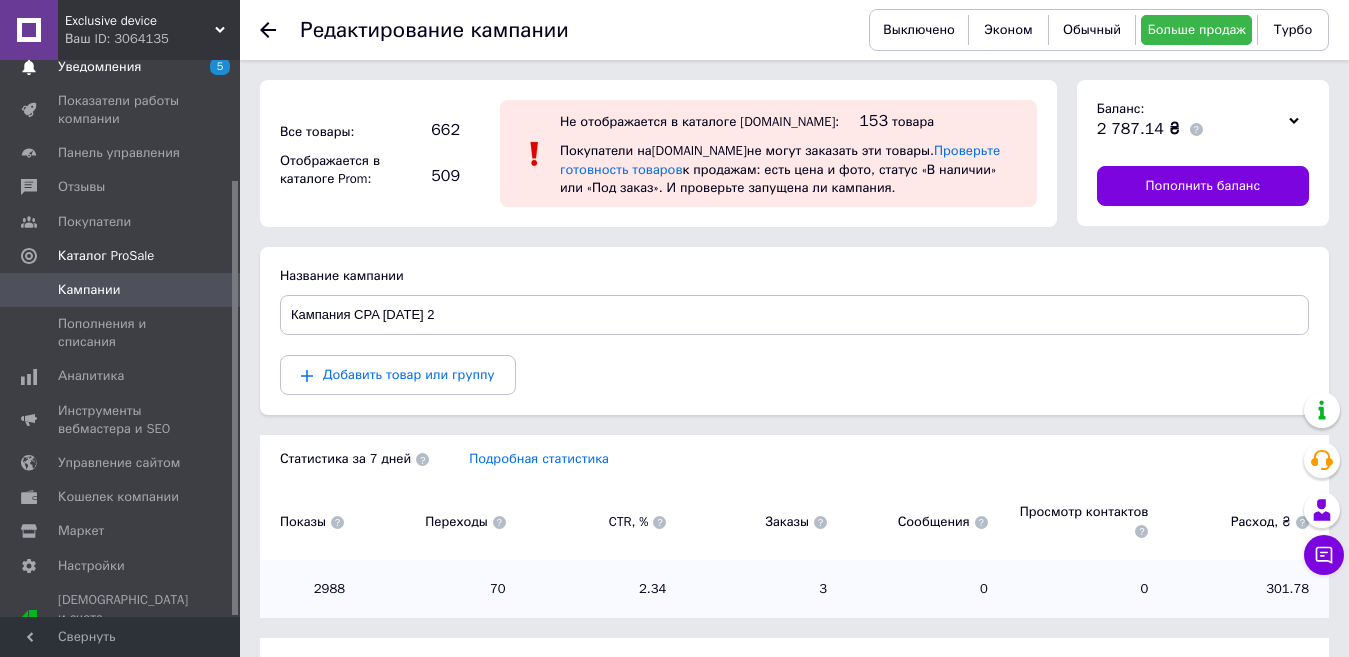 drag, startPoint x: 233, startPoint y: 192, endPoint x: 178, endPoint y: 204, distance: 56.293873 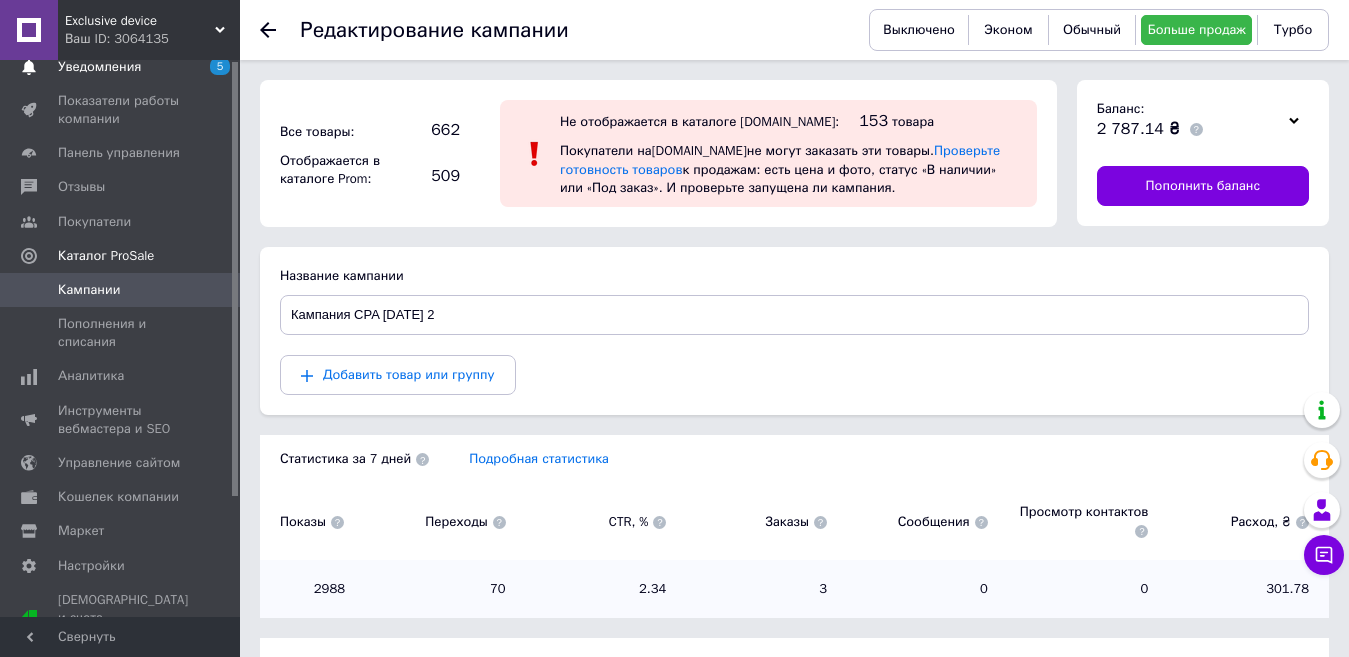 scroll, scrollTop: 0, scrollLeft: 0, axis: both 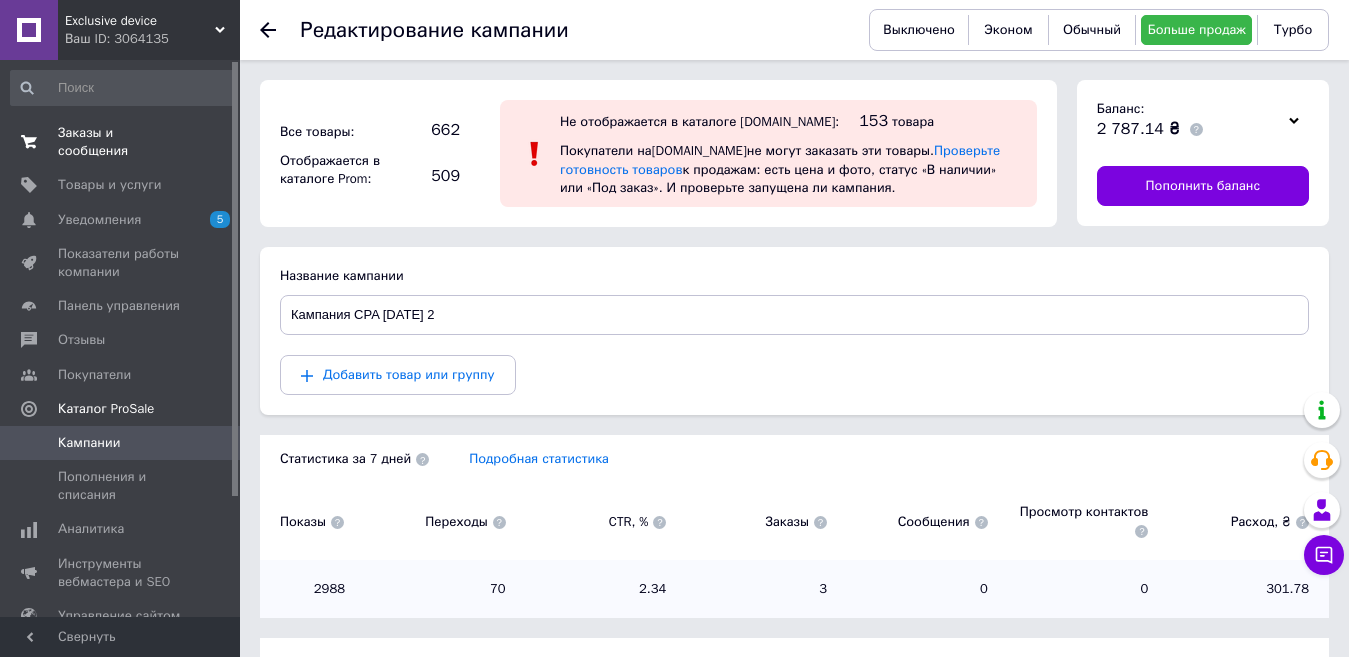 click on "Заказы и сообщения 0 0" at bounding box center [123, 142] 